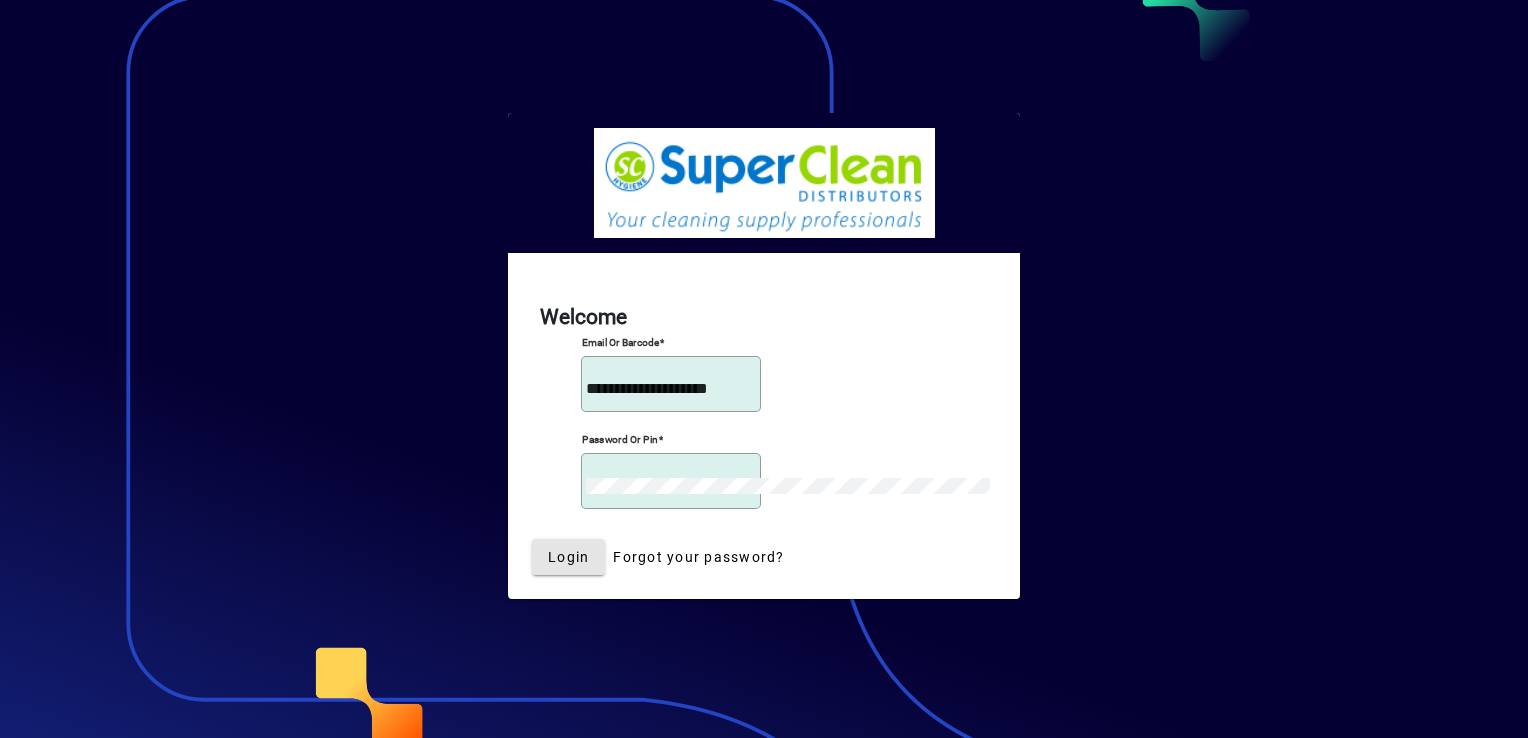 scroll, scrollTop: 0, scrollLeft: 0, axis: both 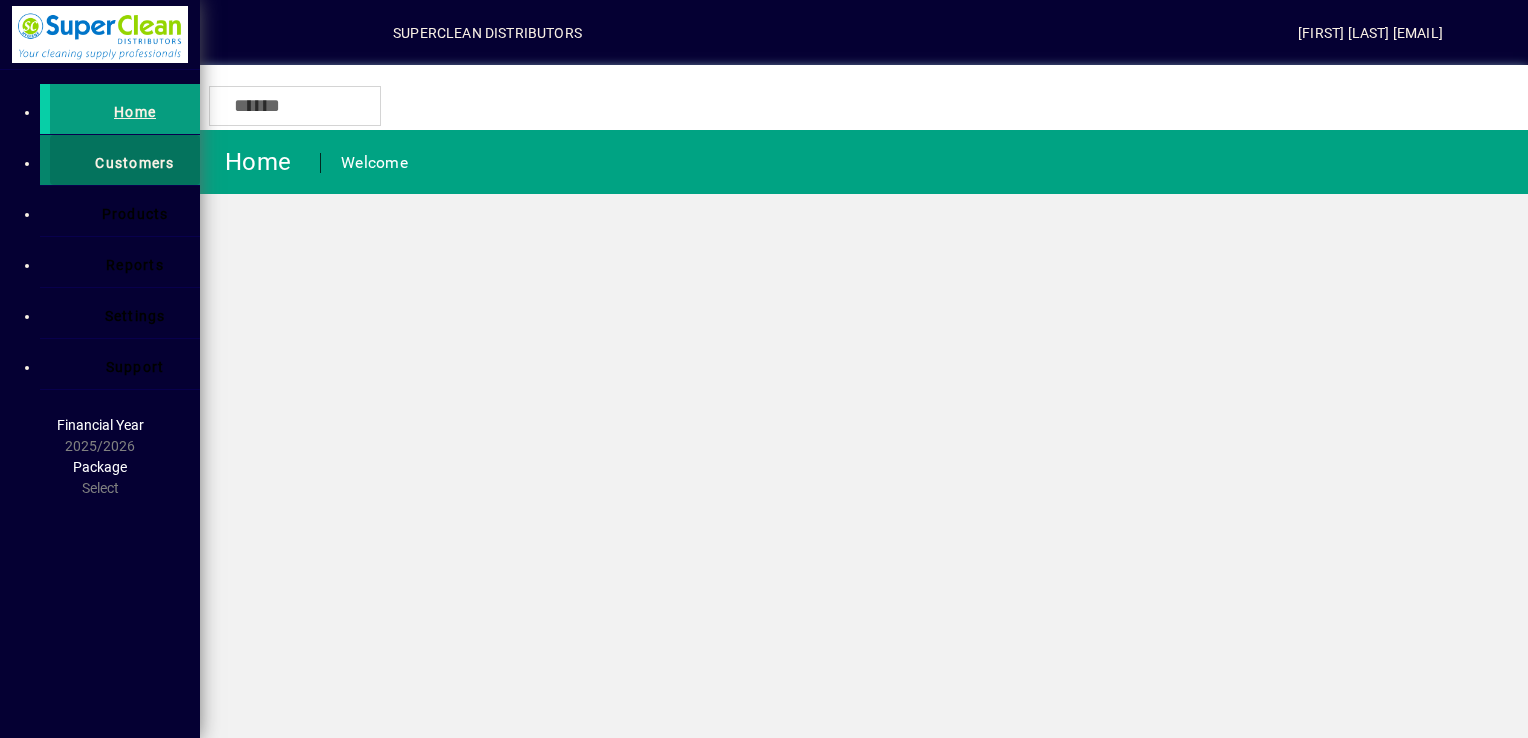 click on "Customers" at bounding box center (134, 163) 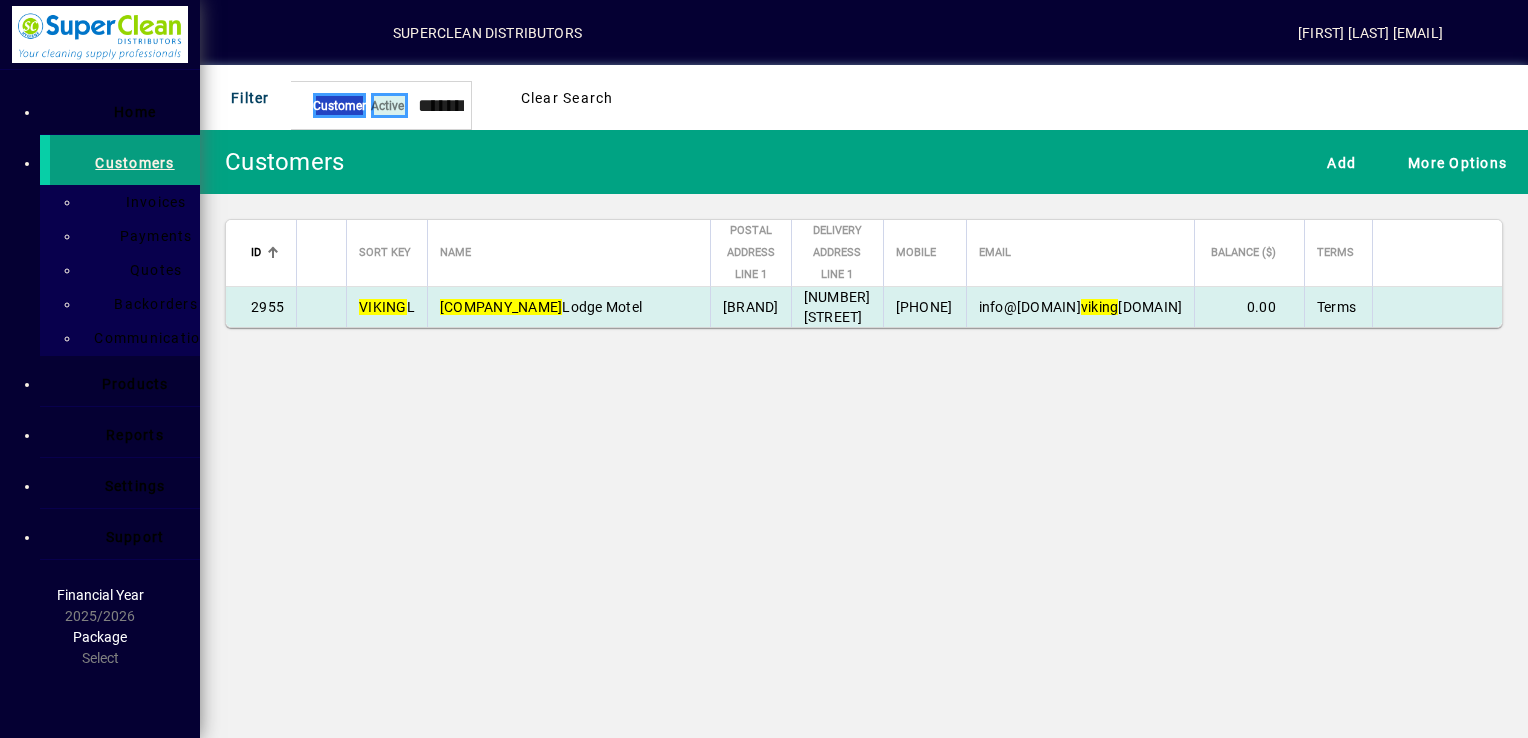 click on "[BRAND]" at bounding box center (568, 307) 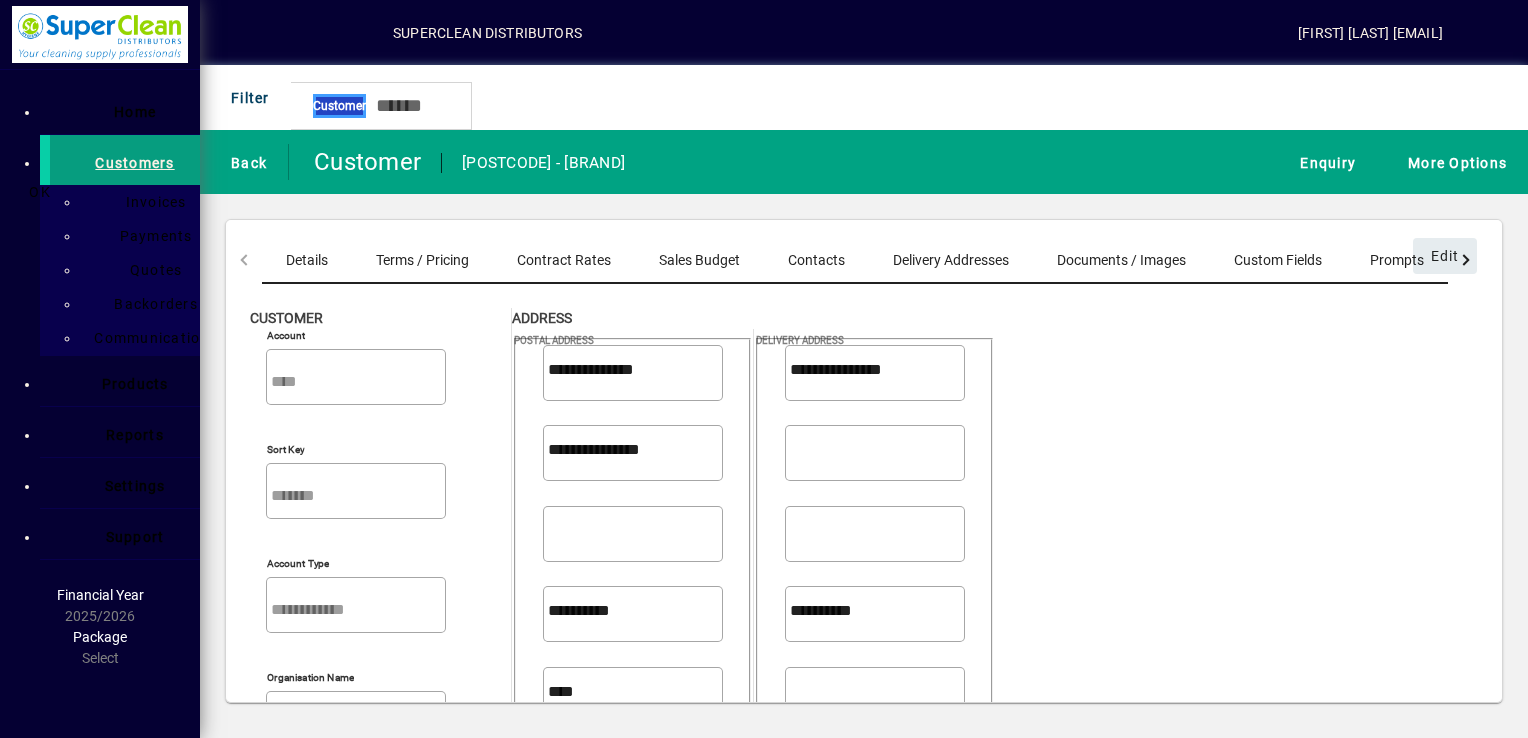 click on "OK" at bounding box center [40, 192] 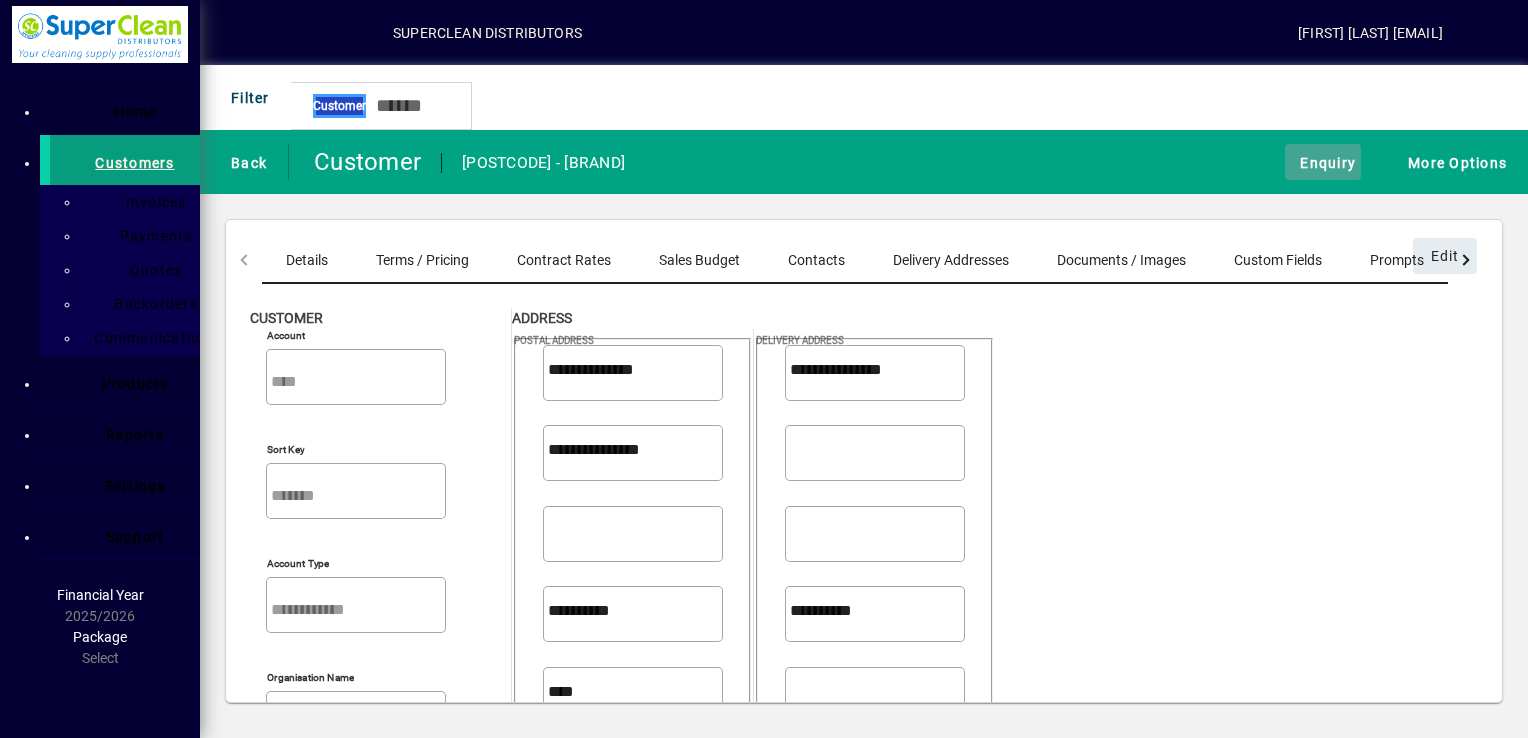 click at bounding box center (1290, 161) 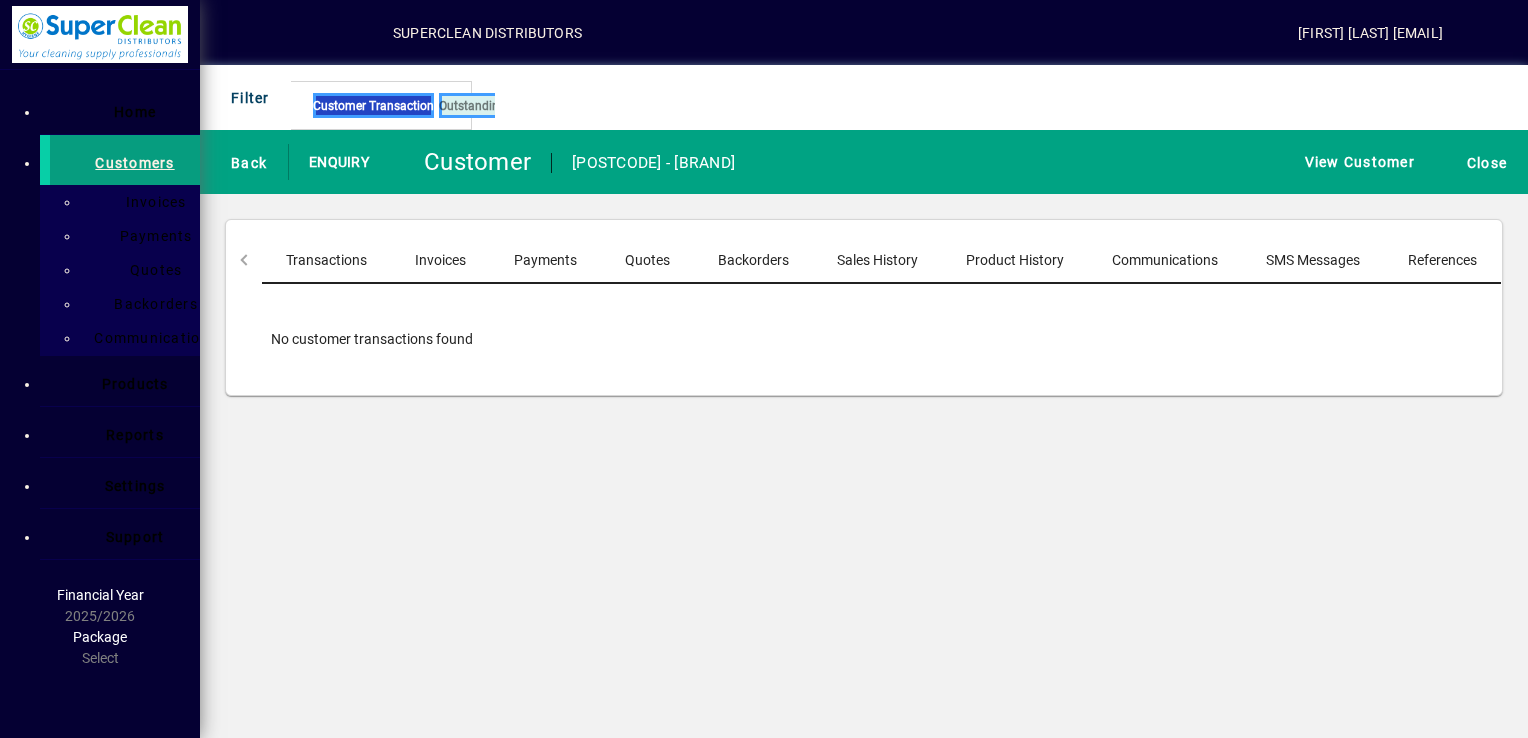 click on "Sales History" at bounding box center [877, 260] 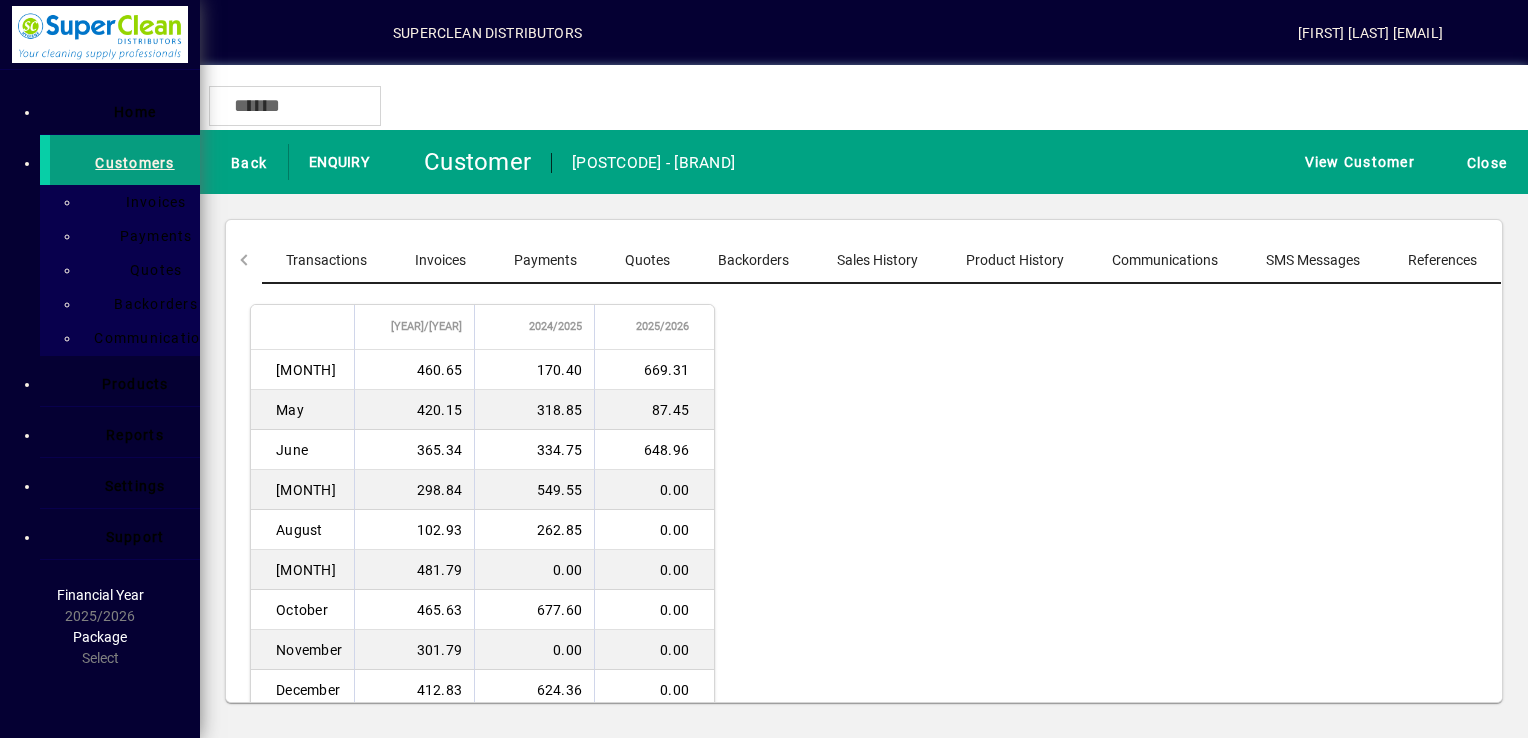click on "Product History" at bounding box center (1015, 260) 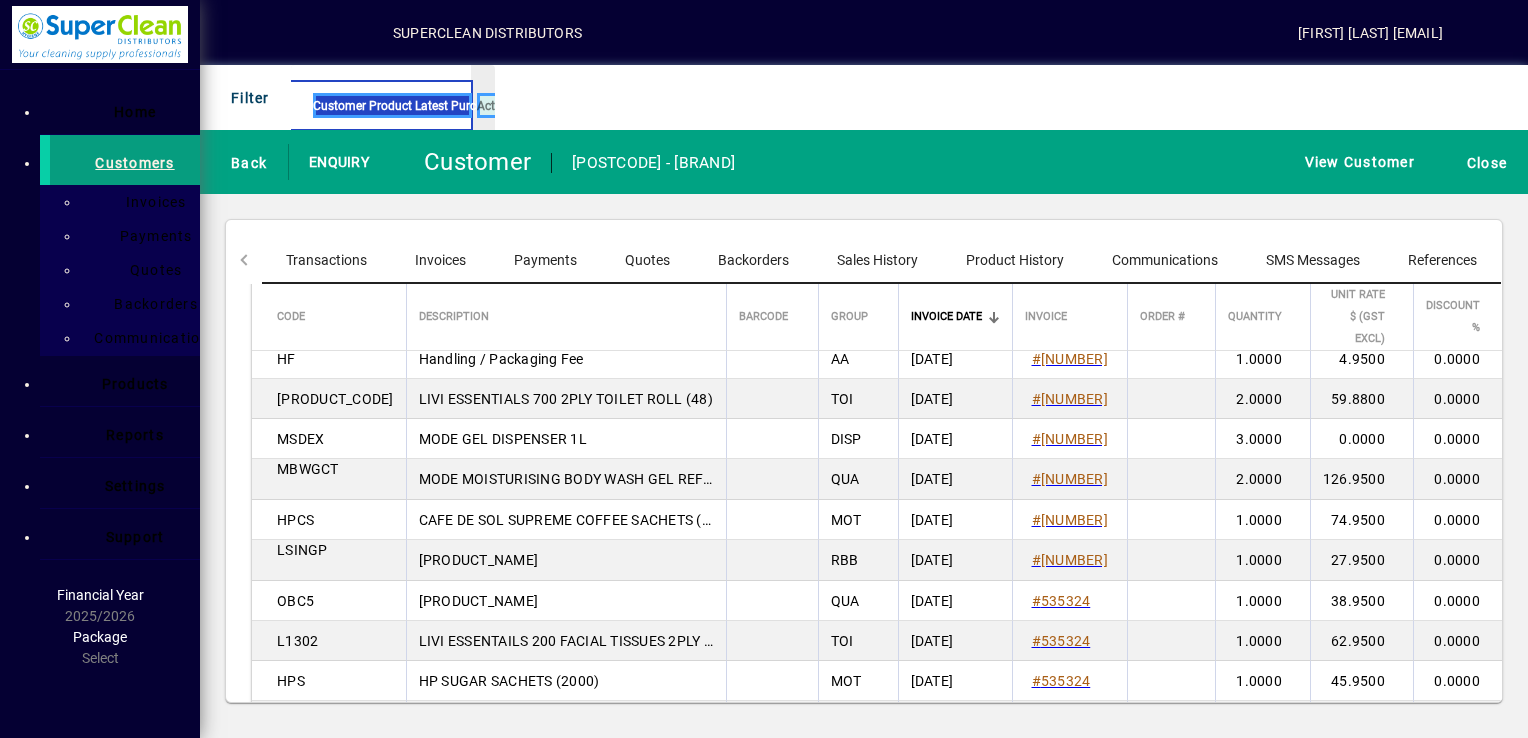 scroll, scrollTop: 120, scrollLeft: 0, axis: vertical 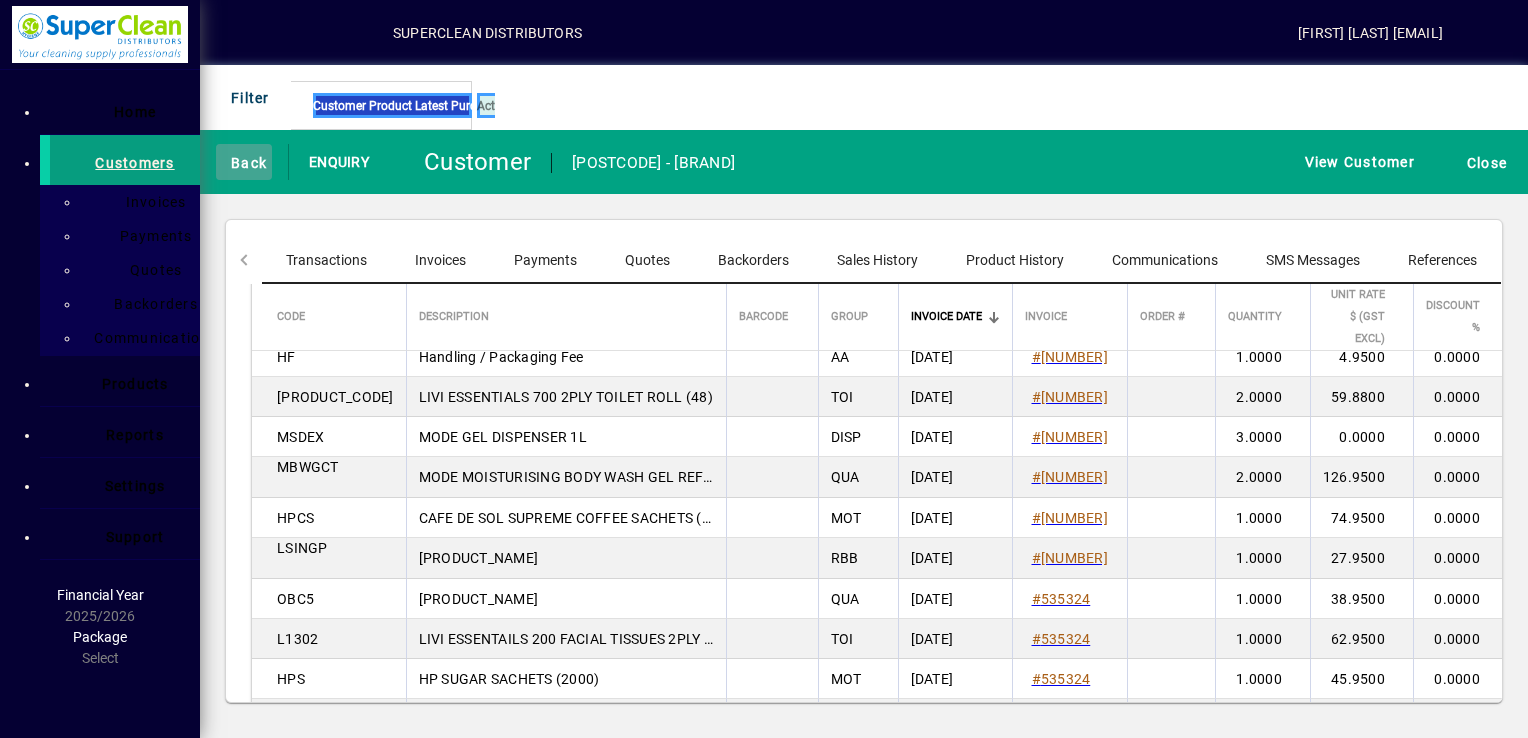 click at bounding box center [221, 161] 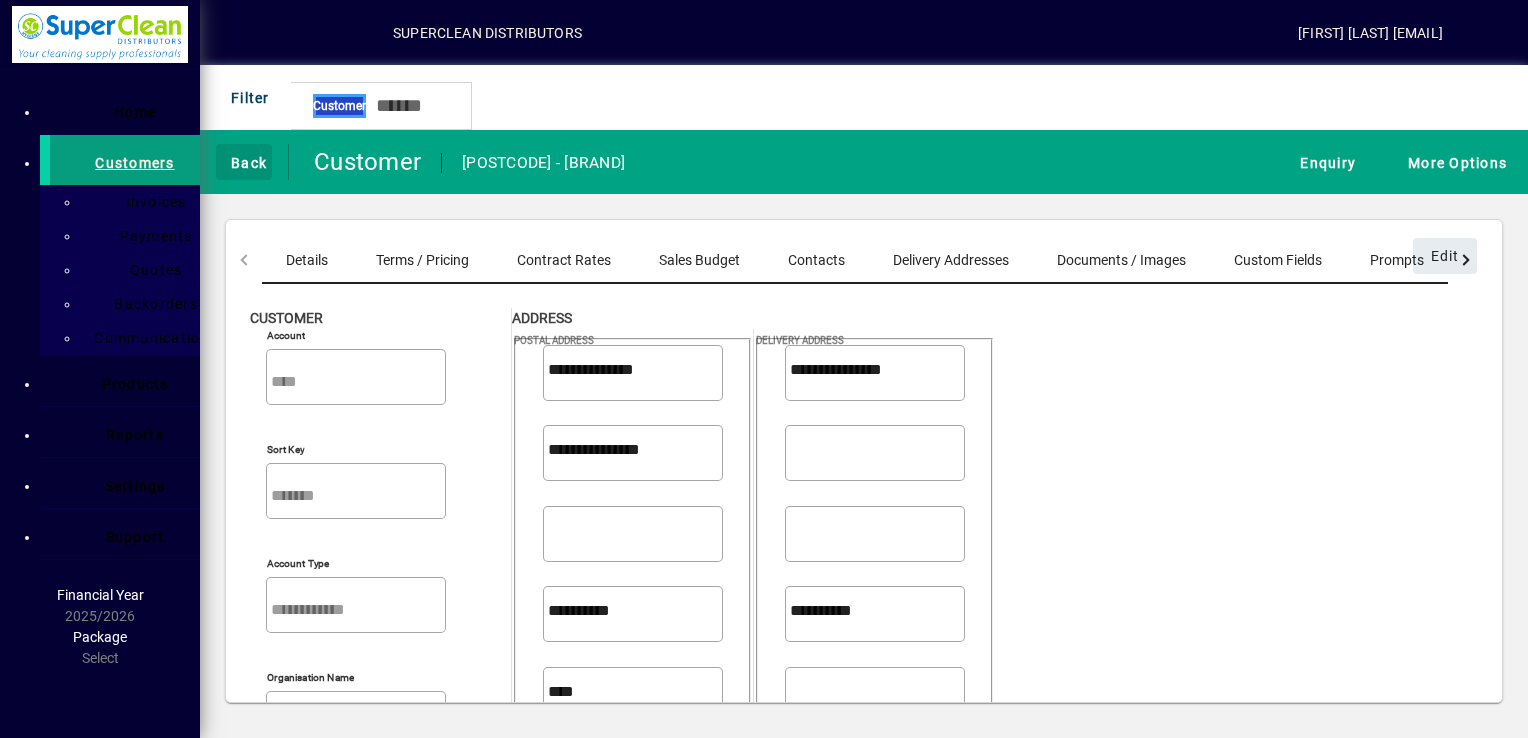click at bounding box center (221, 161) 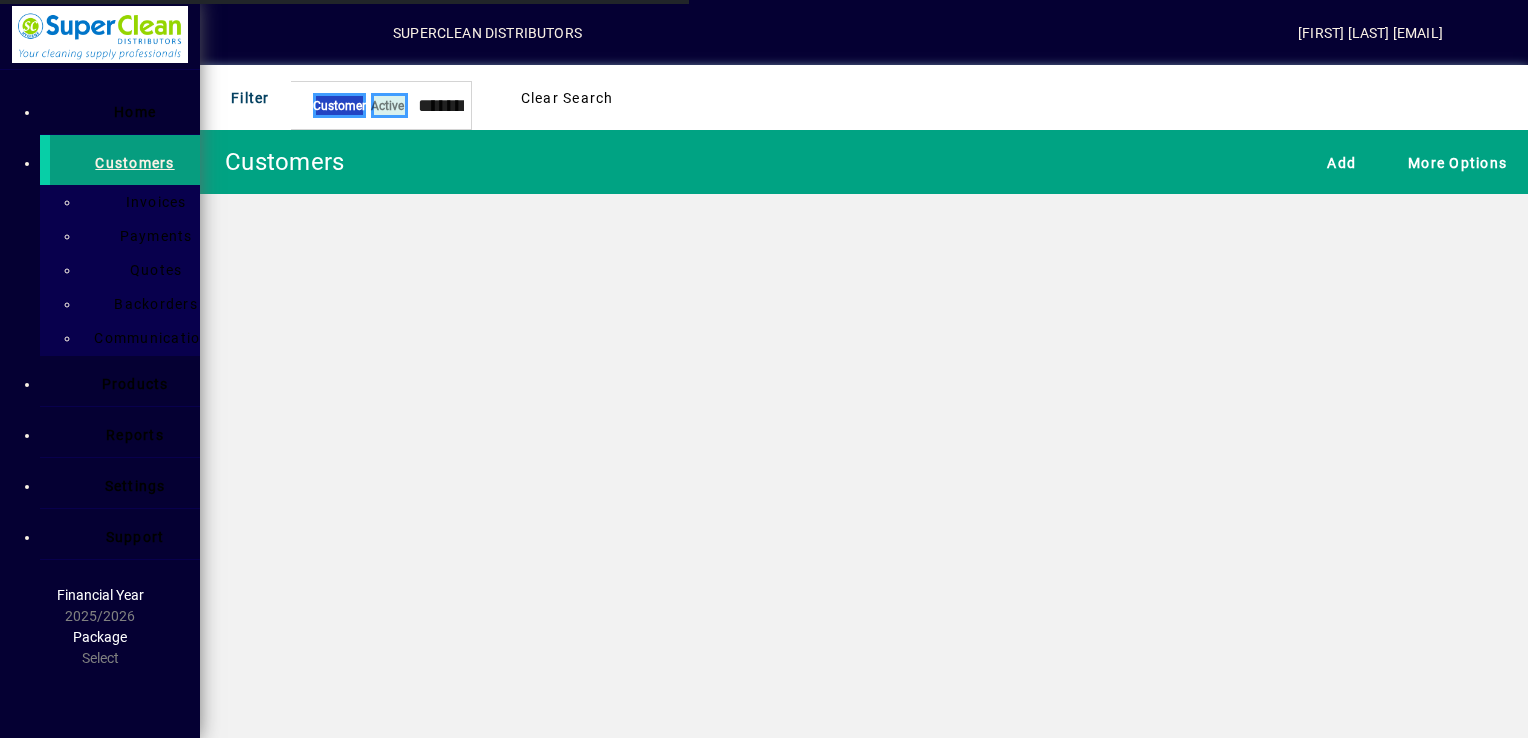 click at bounding box center [215, 162] 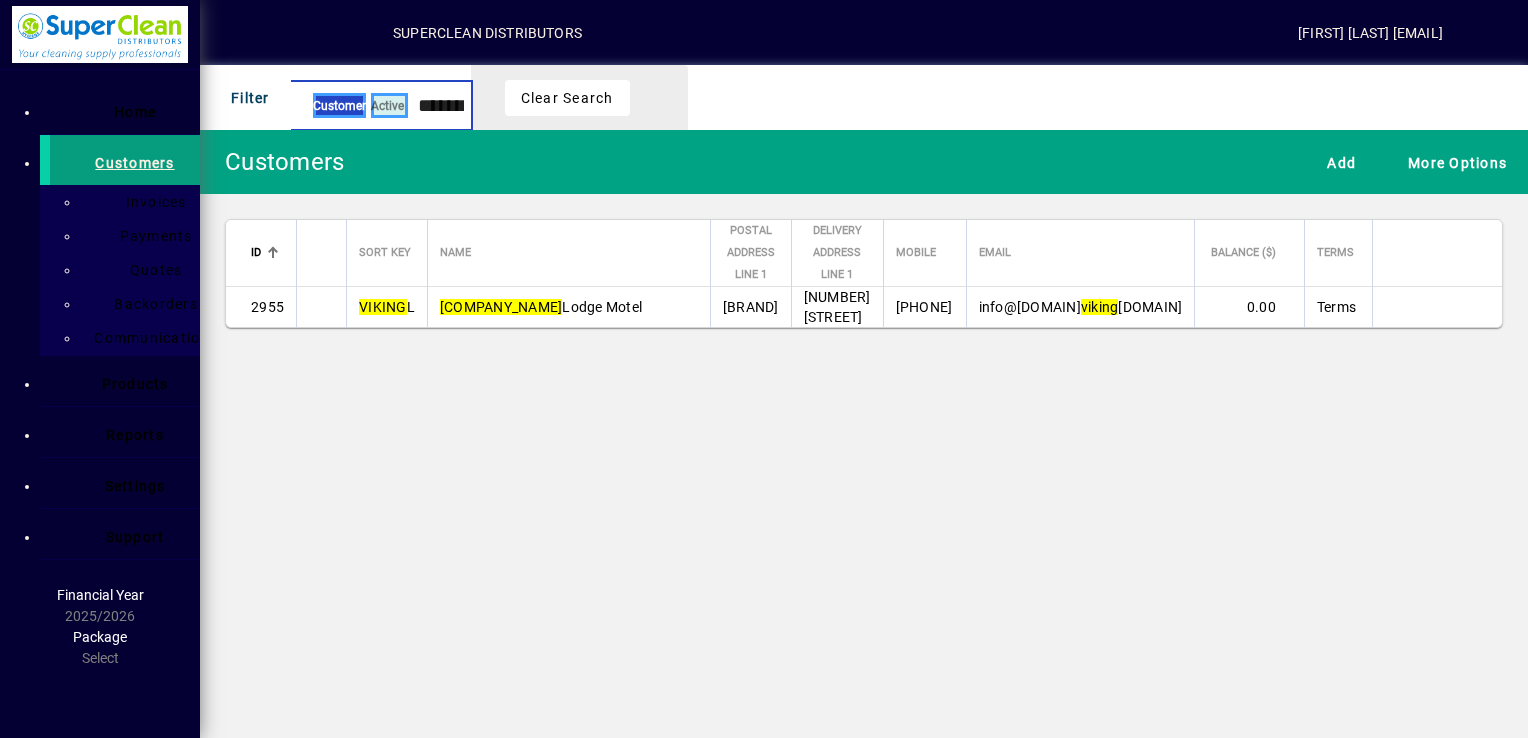 click on "******" at bounding box center [436, 105] 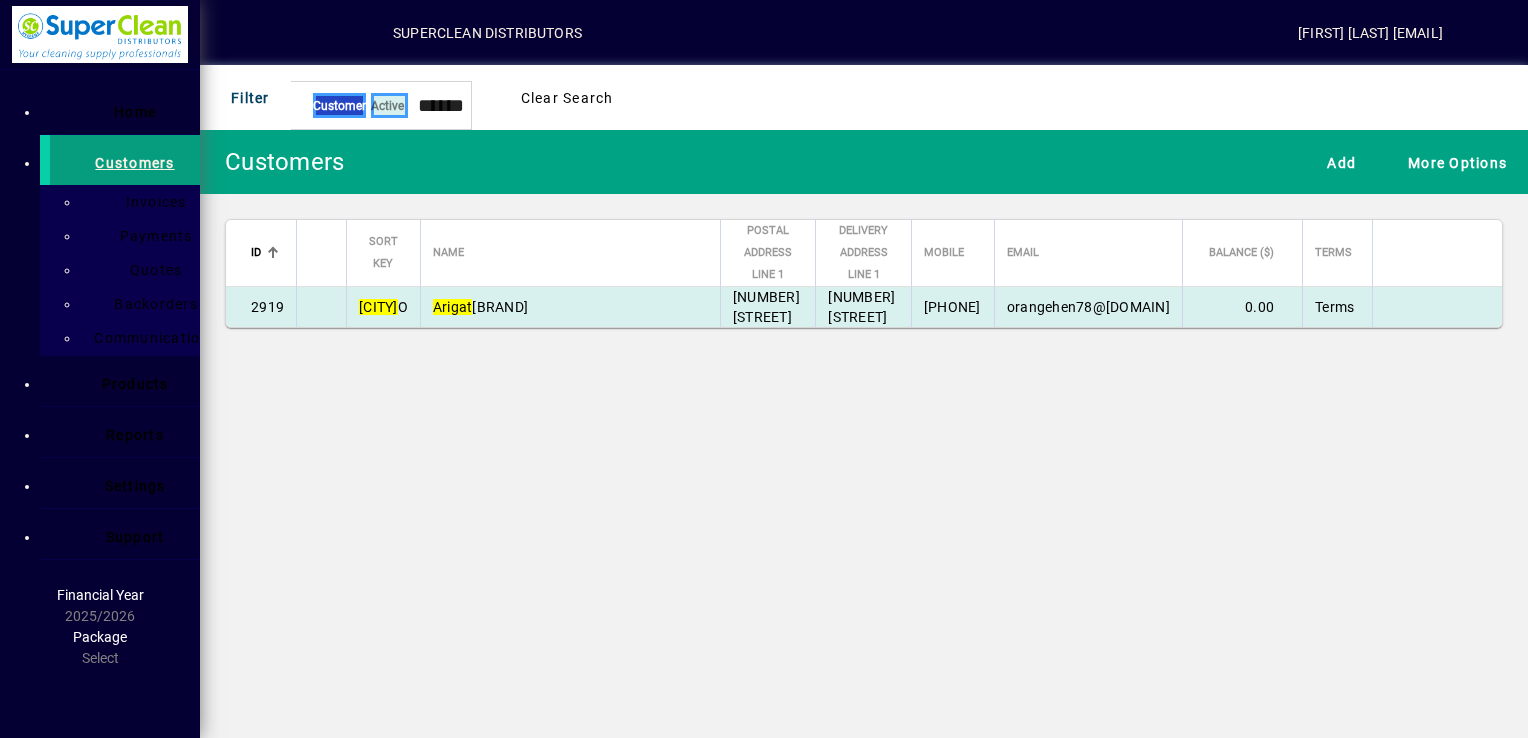 click on "[COMPANY]" at bounding box center (480, 307) 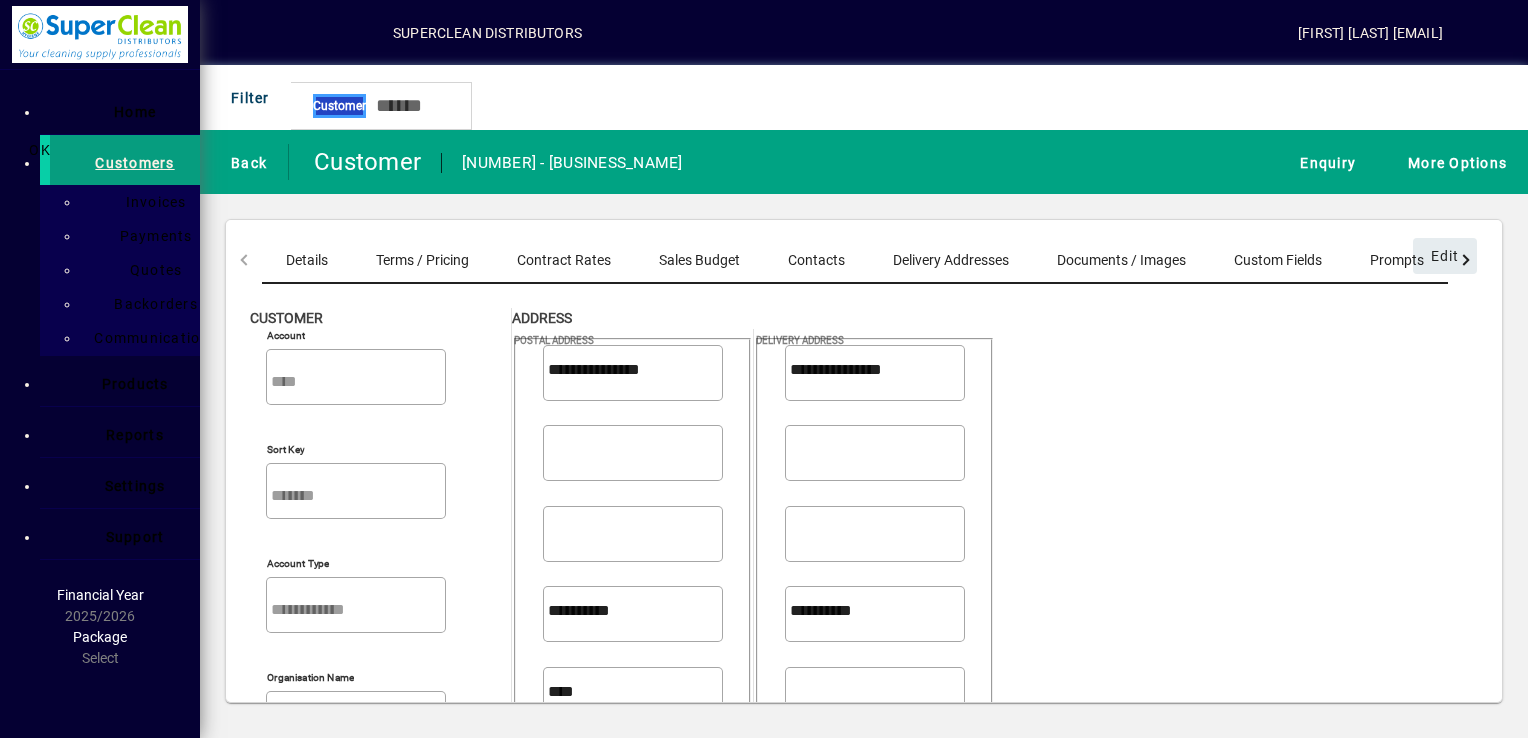 click on "OK" at bounding box center [40, 150] 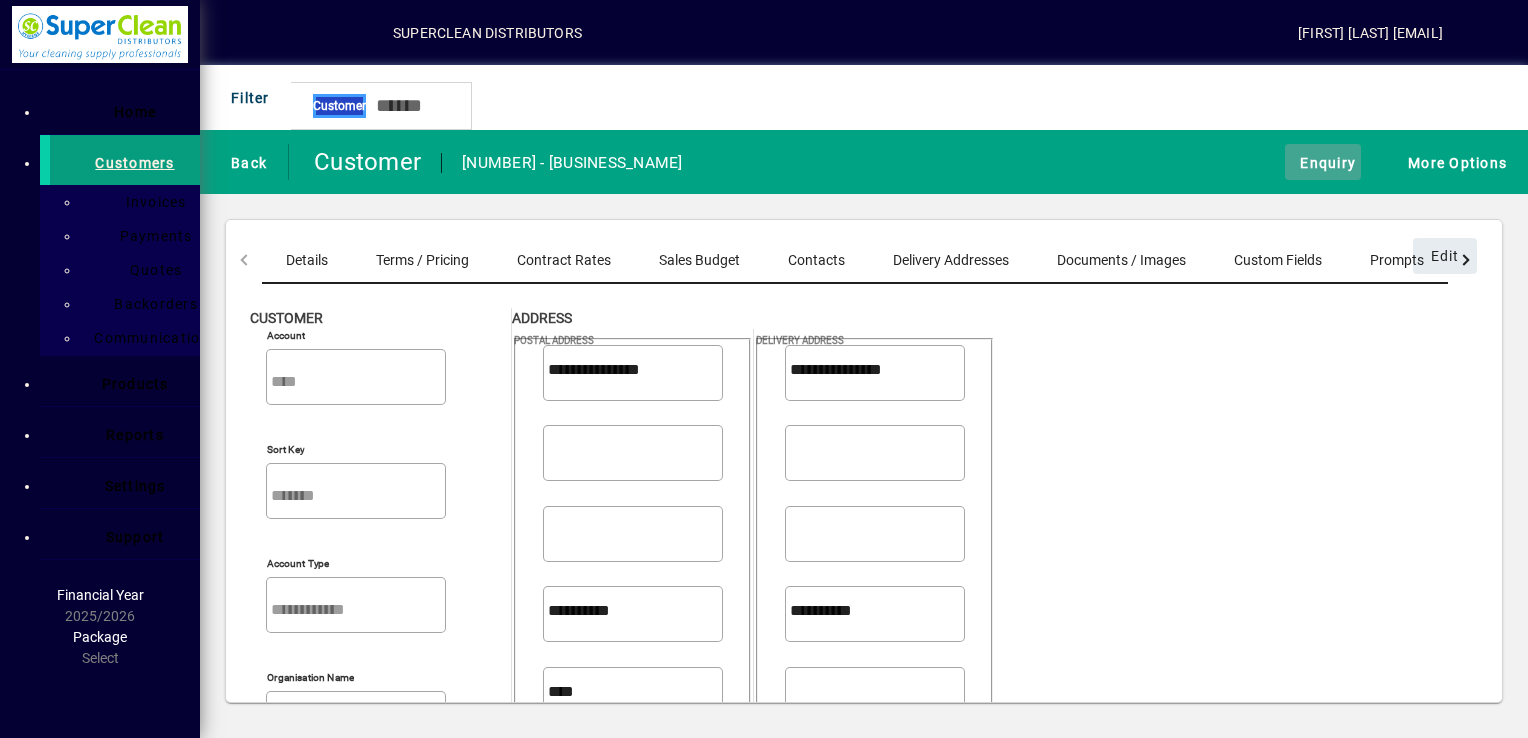 click on "Enquiry" at bounding box center [1323, 162] 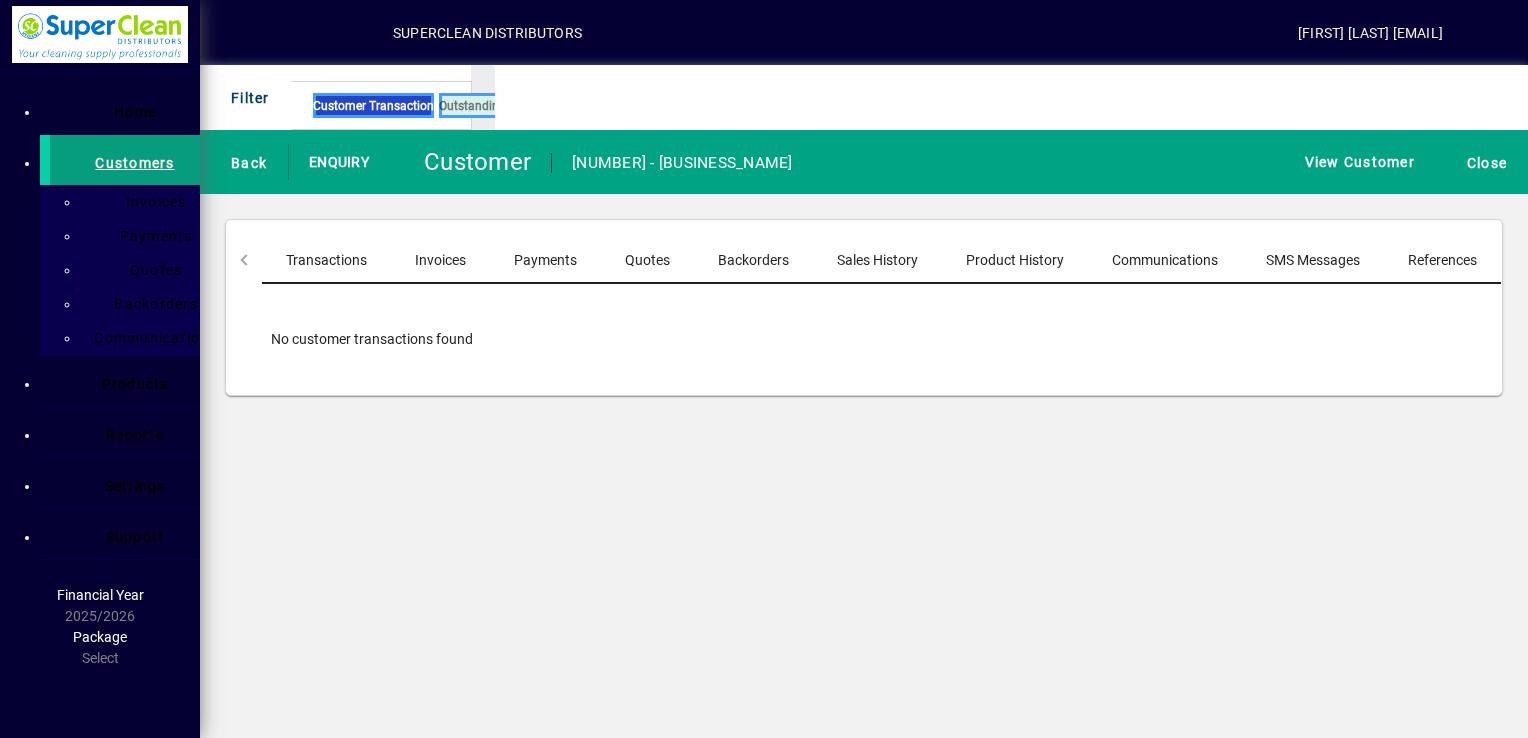 click on "Sales History" at bounding box center [877, 260] 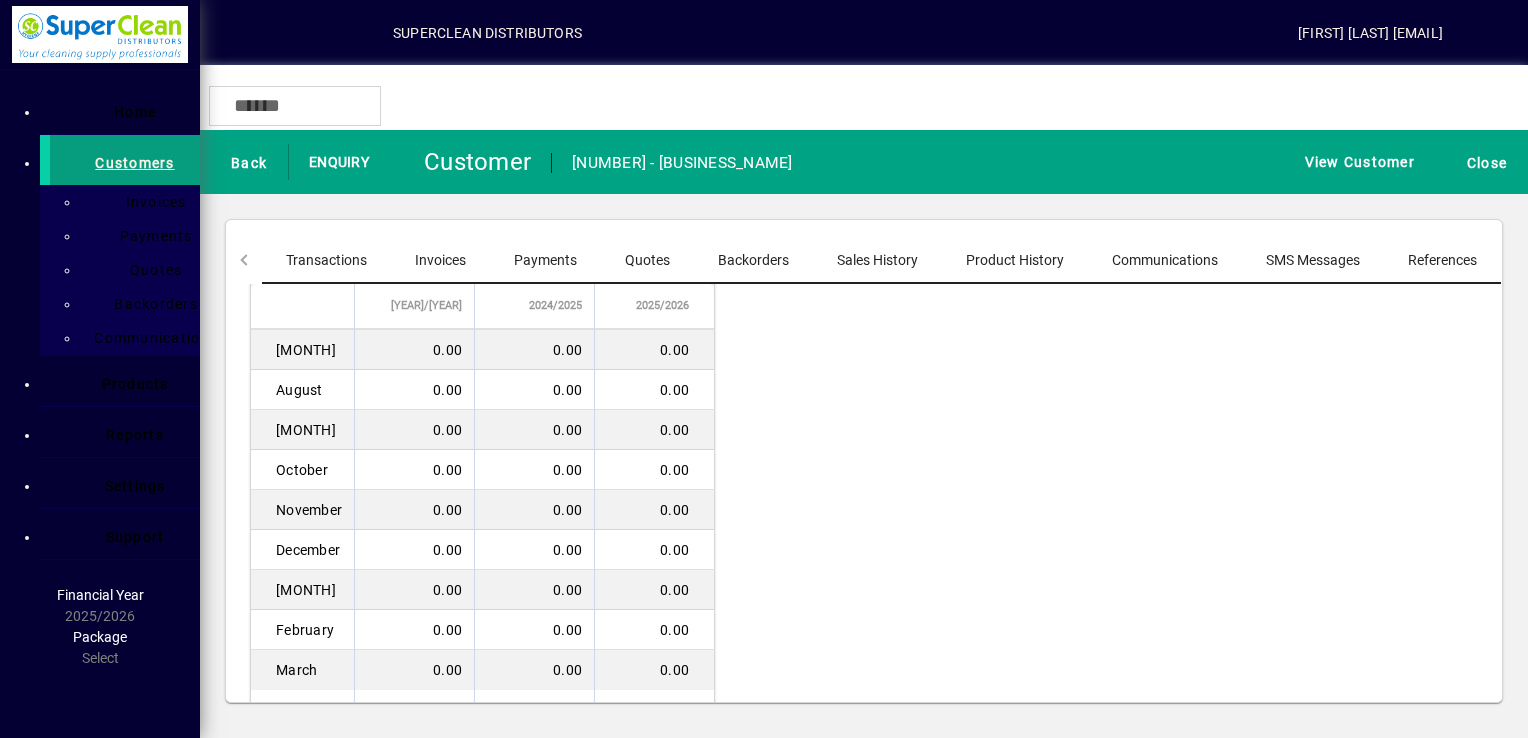 scroll, scrollTop: 182, scrollLeft: 0, axis: vertical 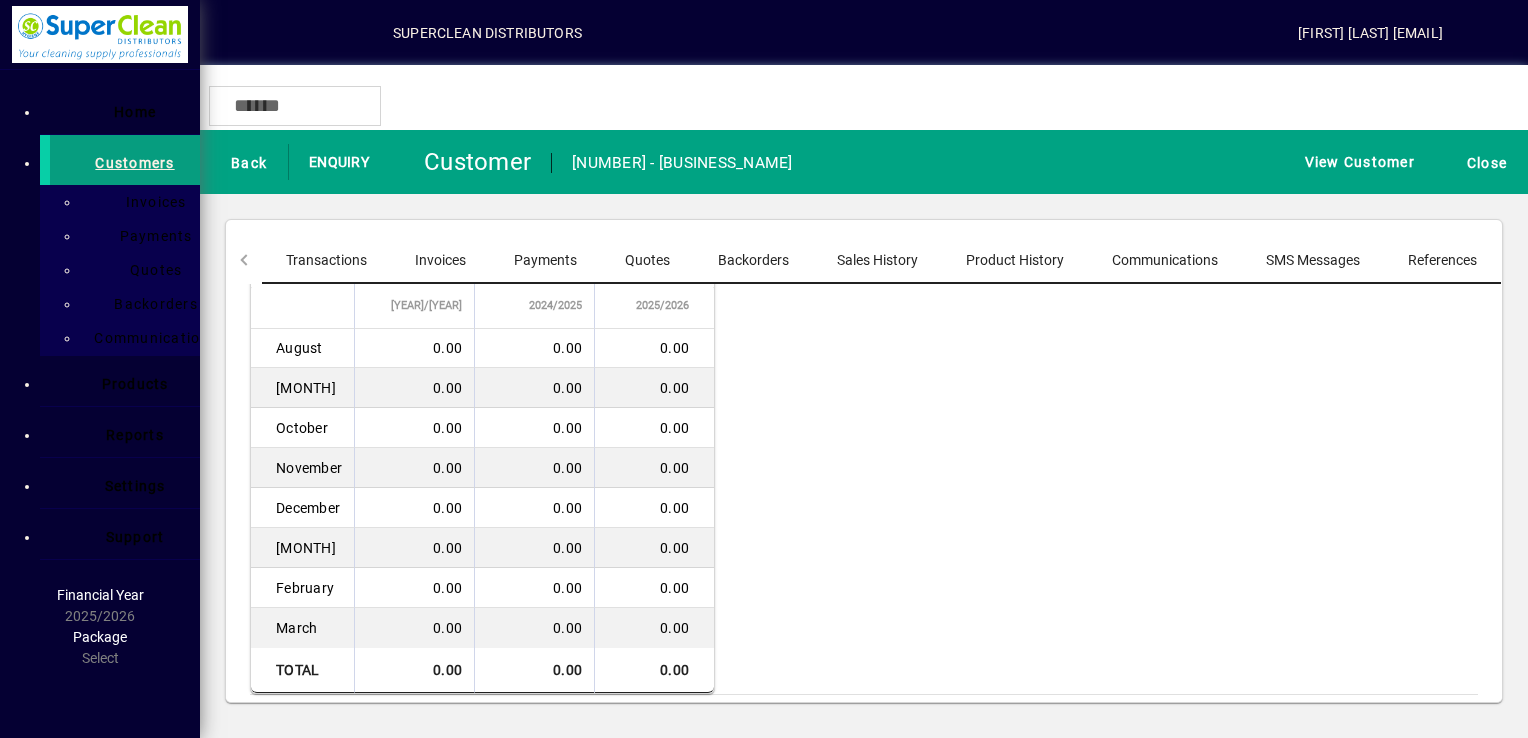 click on "2023/2024   2024/2025   2025/2026   April  0.00 0.00 0.00  May  0.00 0.00 0.00  June  0.00 0.00 0.00  July  0.00 0.00 0.00  August  0.00 0.00 0.00  September  0.00 0.00 0.00  October  0.00 0.00 0.00  November  0.00 0.00 0.00  December  0.00 0.00 0.00  January  0.00 0.00 0.00  February  0.00 0.00 0.00  March  0.00 0.00 0.00  Total   0.00   0.00   0.00" at bounding box center [864, 461] 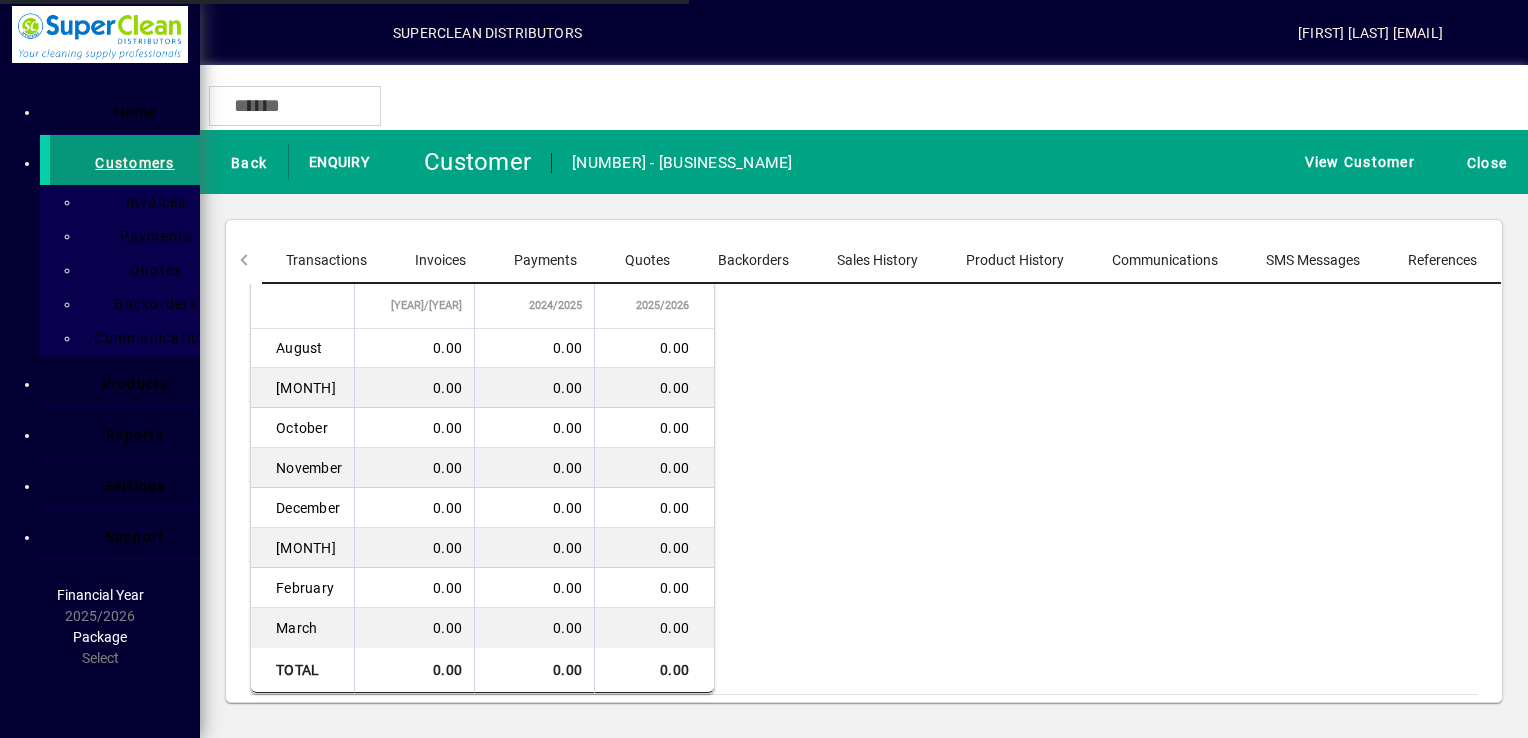 click on "Customers" at bounding box center (134, 163) 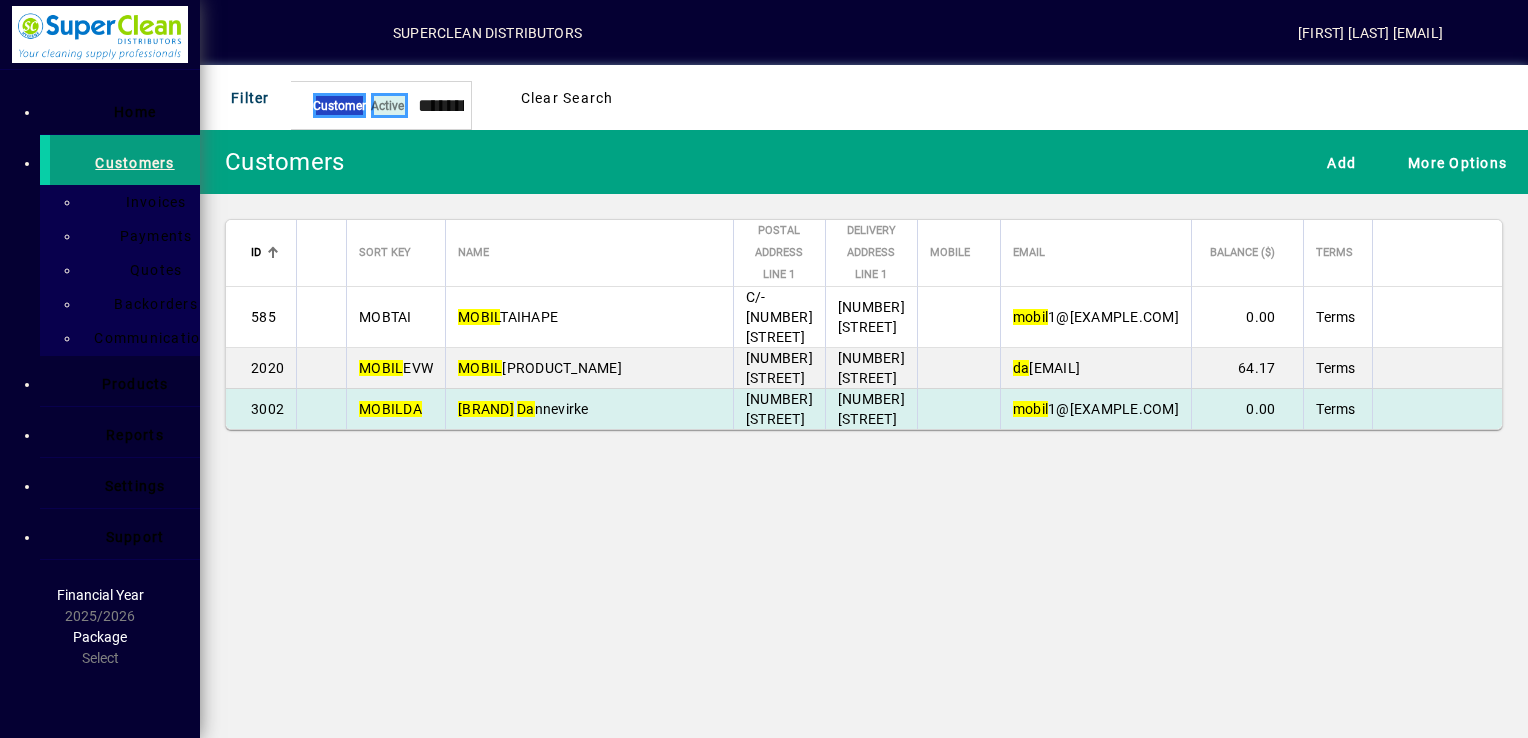 click on "[BRAND] [CITY]" at bounding box center (508, 317) 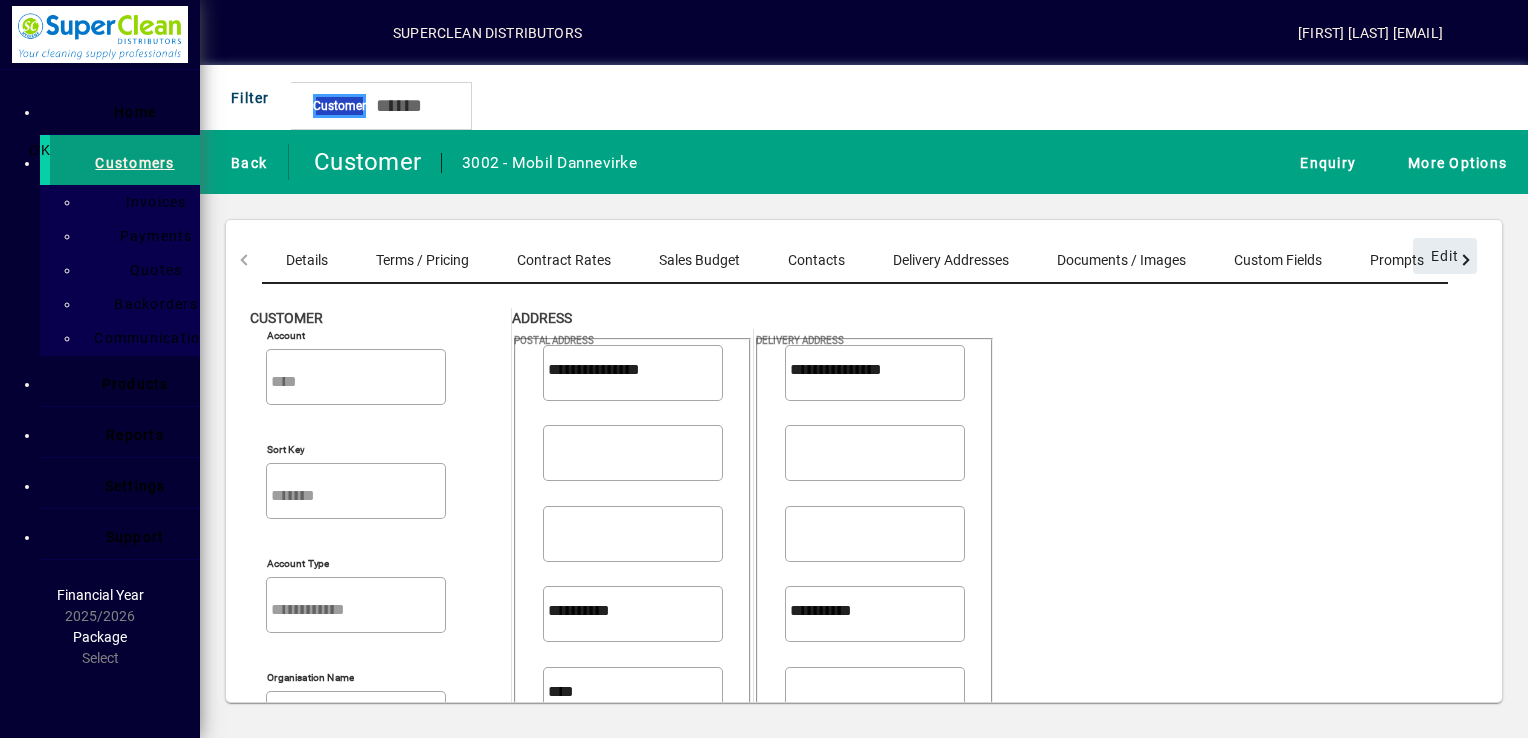 click at bounding box center (40, 150) 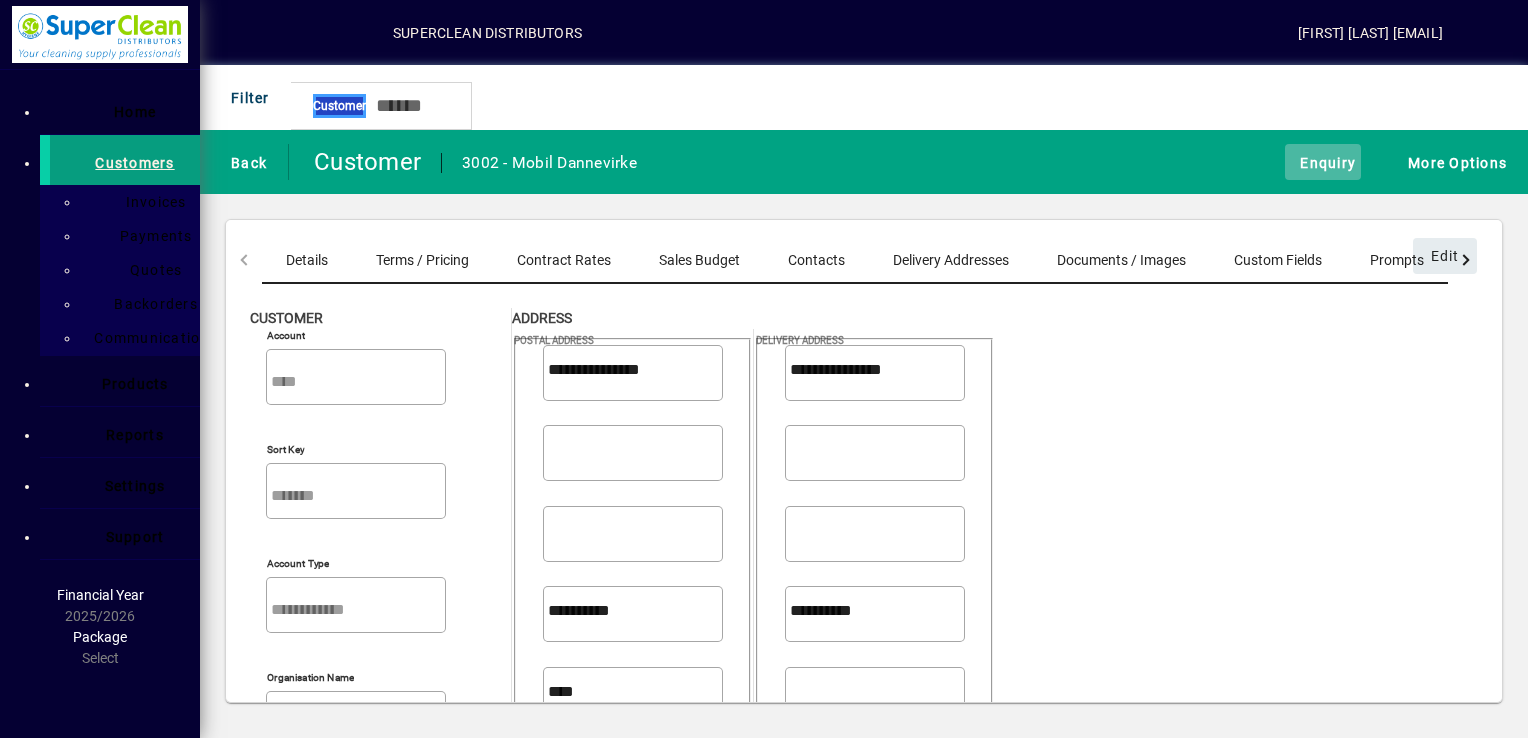 click at bounding box center (1290, 161) 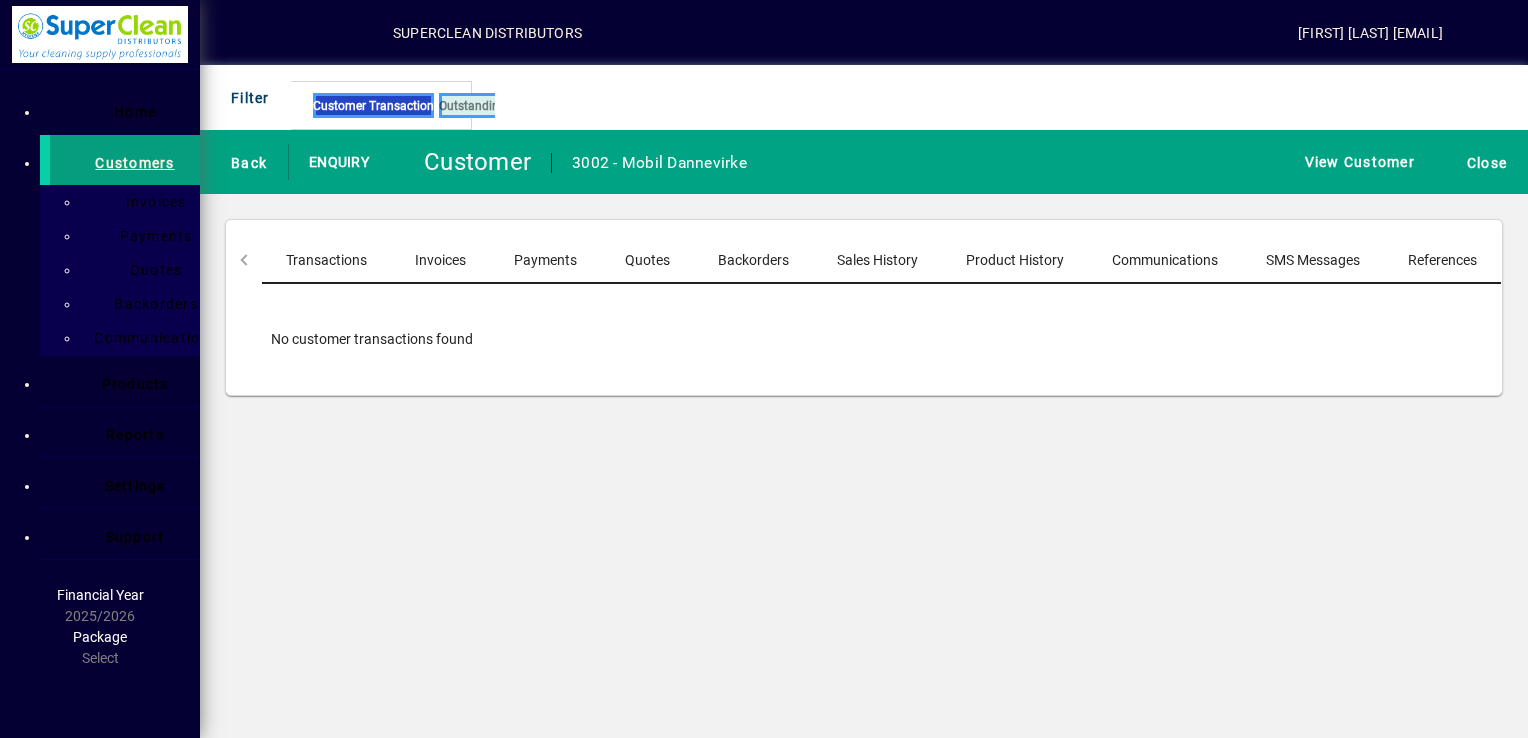 click on "Product History" at bounding box center [1015, 260] 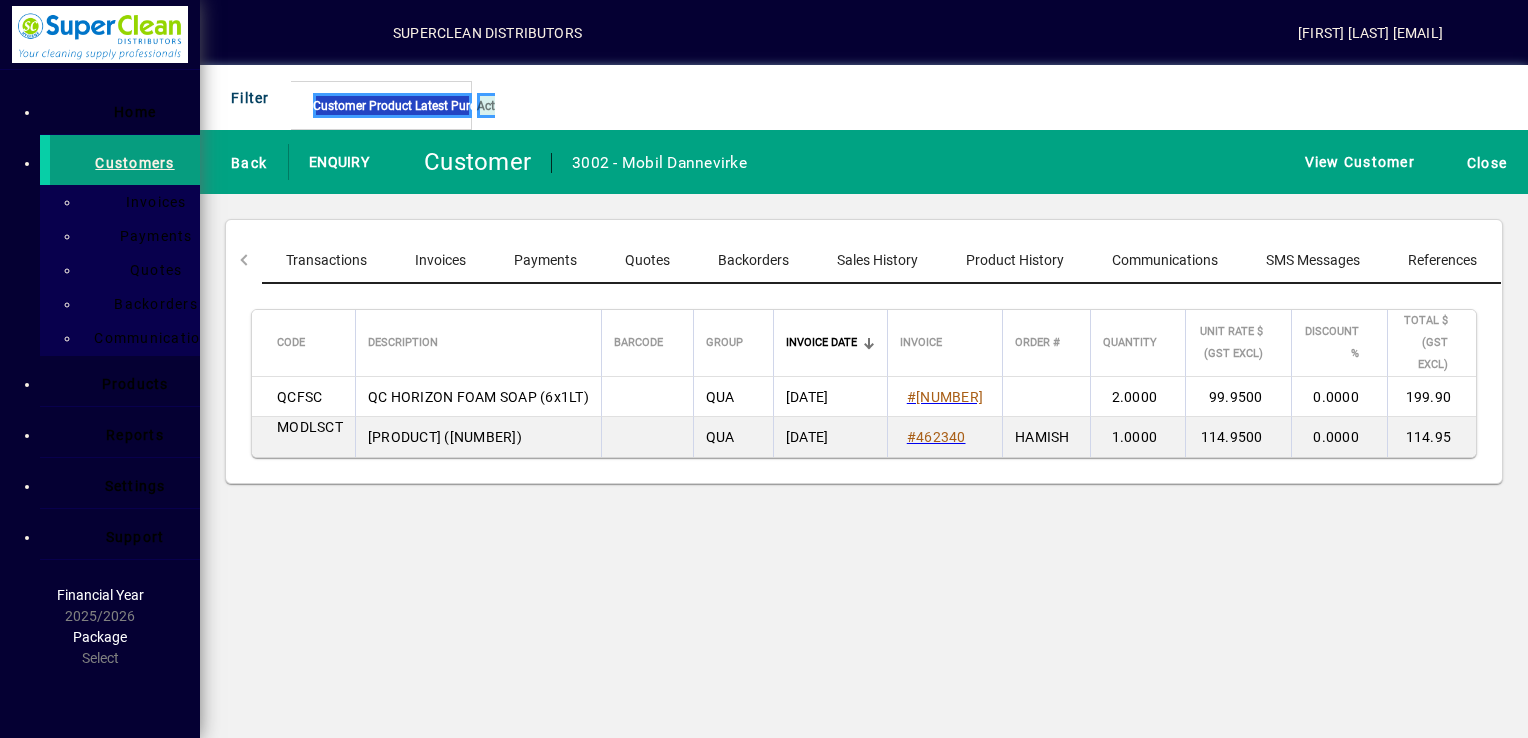 click on "Sales History" at bounding box center [877, 260] 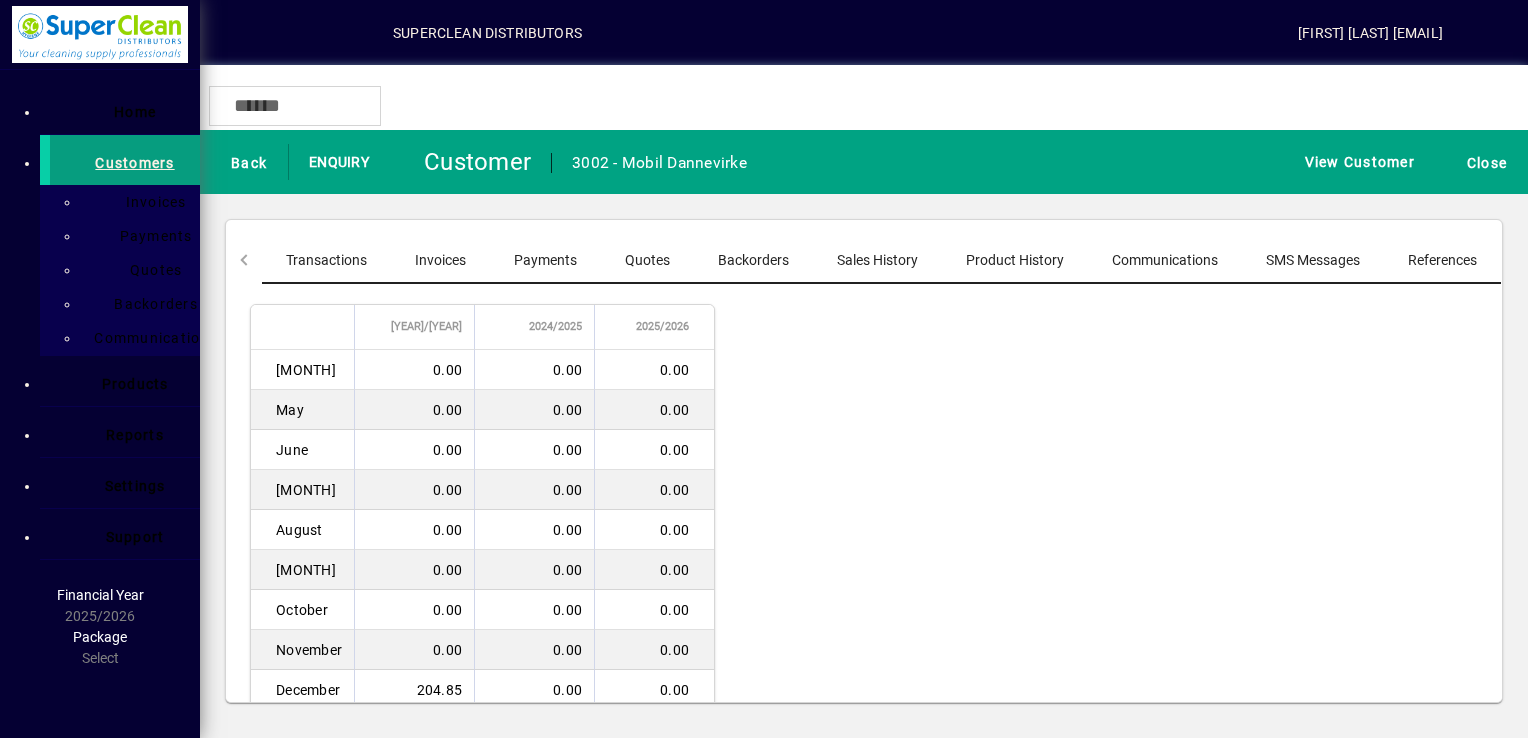 click on "2023/2024 2024/2025 2025/2026 [MONTH] 0.00 0.00 0.00 [MONTH] 0.00 0.00 0.00 [MONTH] 0.00 0.00 0.00 [MONTH] 0.00 0.00 0.00 [MONTH] 0.00 0.00 0.00 [MONTH] 0.00 0.00 0.00 [MONTH] 0.00 0.00 0.00 [MONTH] 0.00 0.00 0.00 [MONTH] 204.85 0.00 0.00 [MONTH] 0.00 0.00 0.00 [MONTH] 0.00 0.00 0.00 [MONTH] 0.00 0.00 0.00 Total 204.85 0.00 0.00" at bounding box center (864, 590) 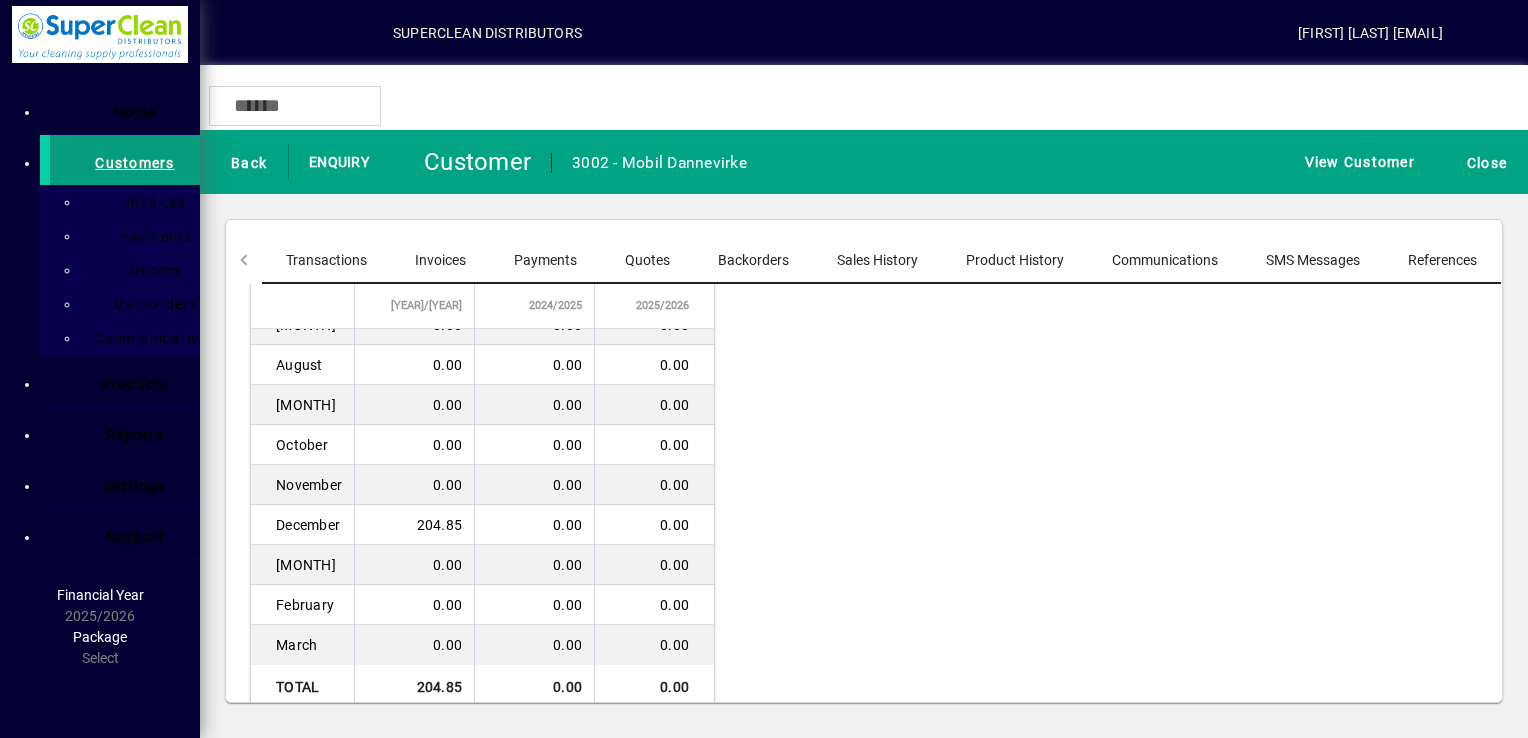 scroll, scrollTop: 182, scrollLeft: 0, axis: vertical 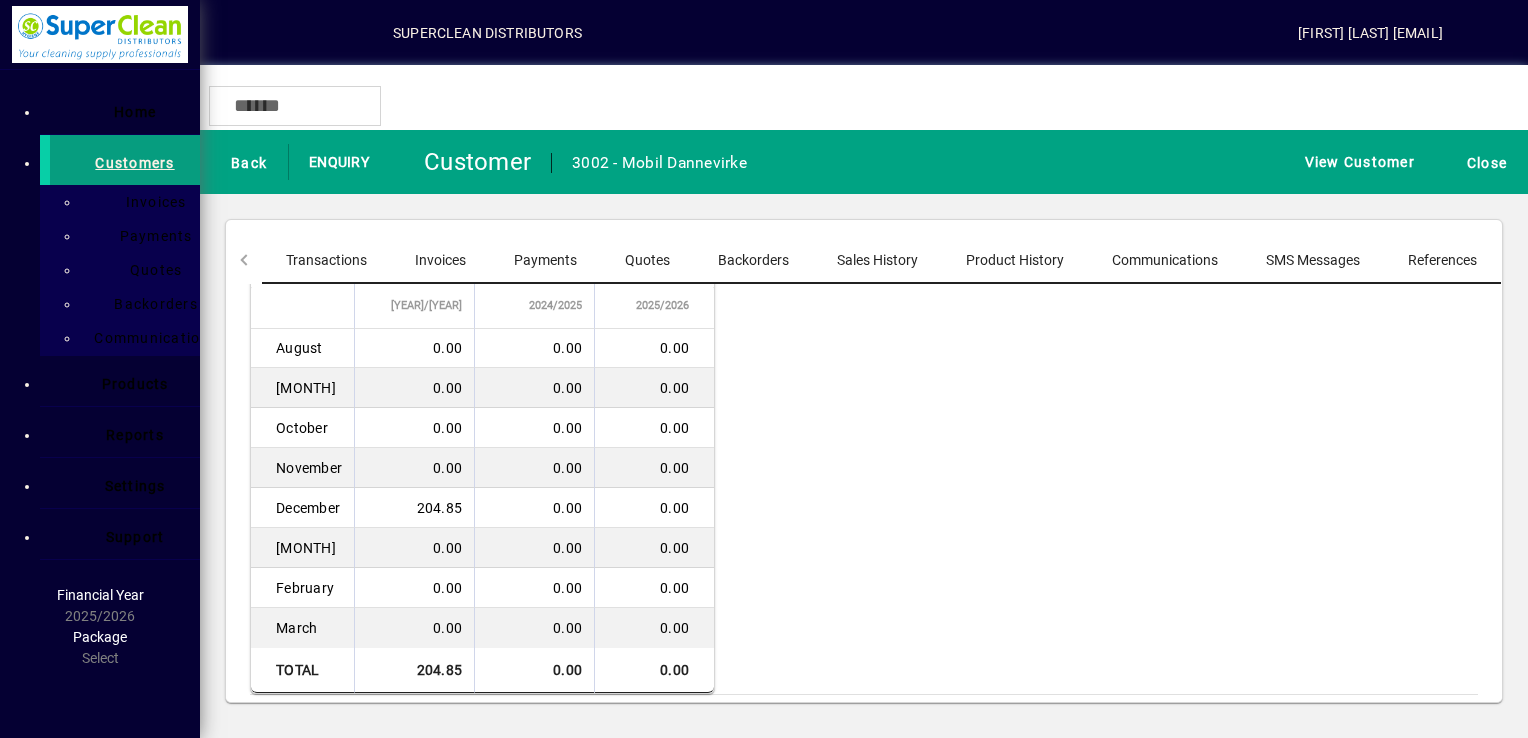 click on "Product History" at bounding box center [1015, 260] 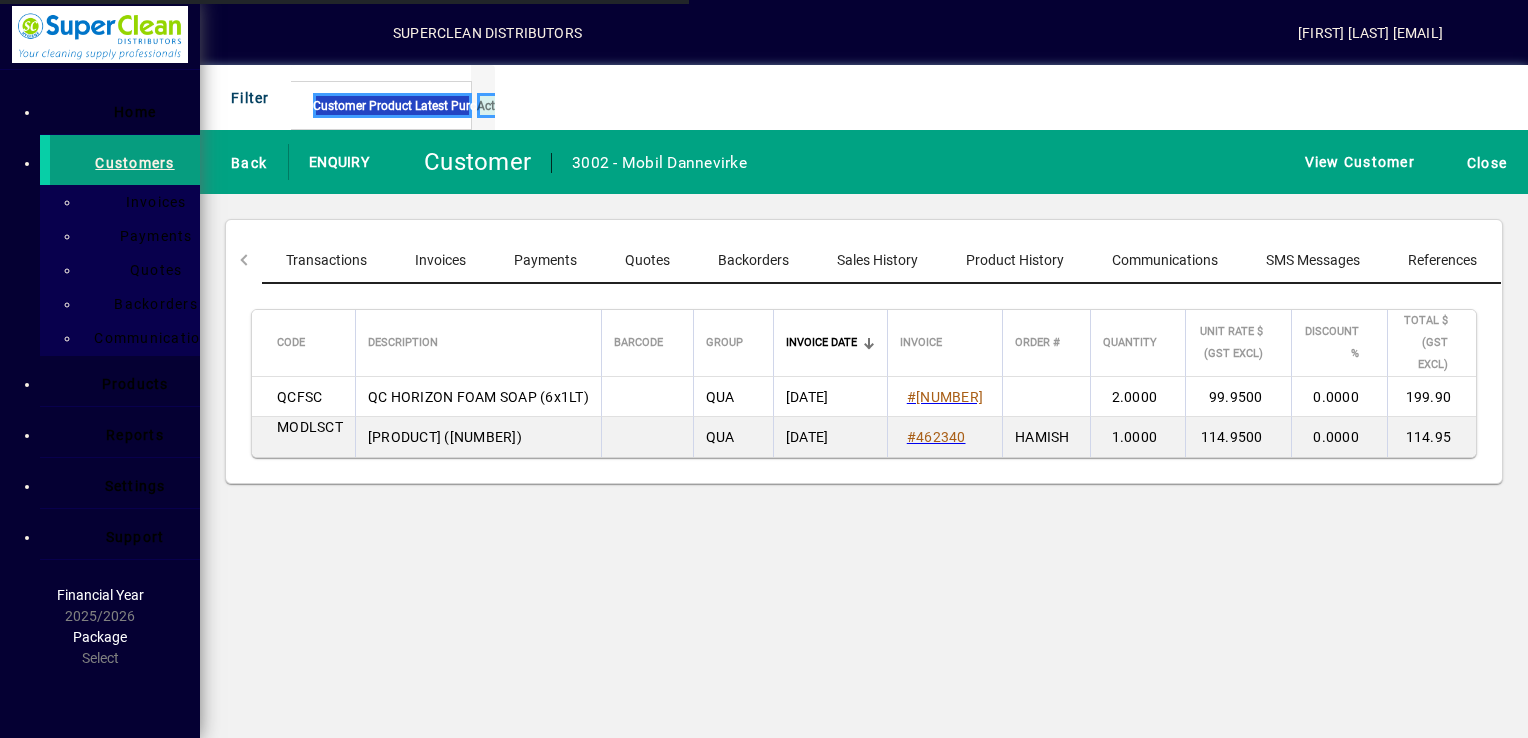 click at bounding box center (512, 105) 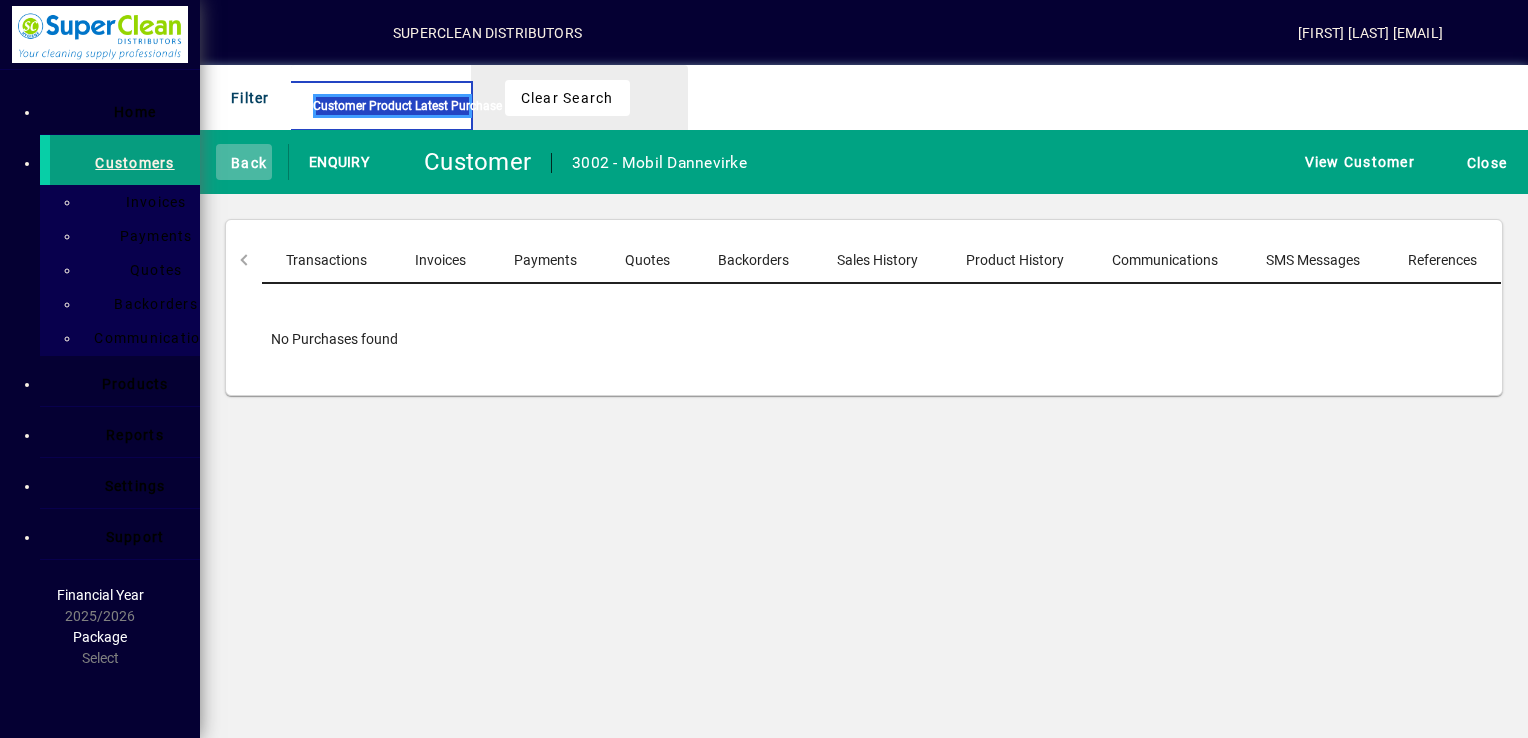 type on "*******" 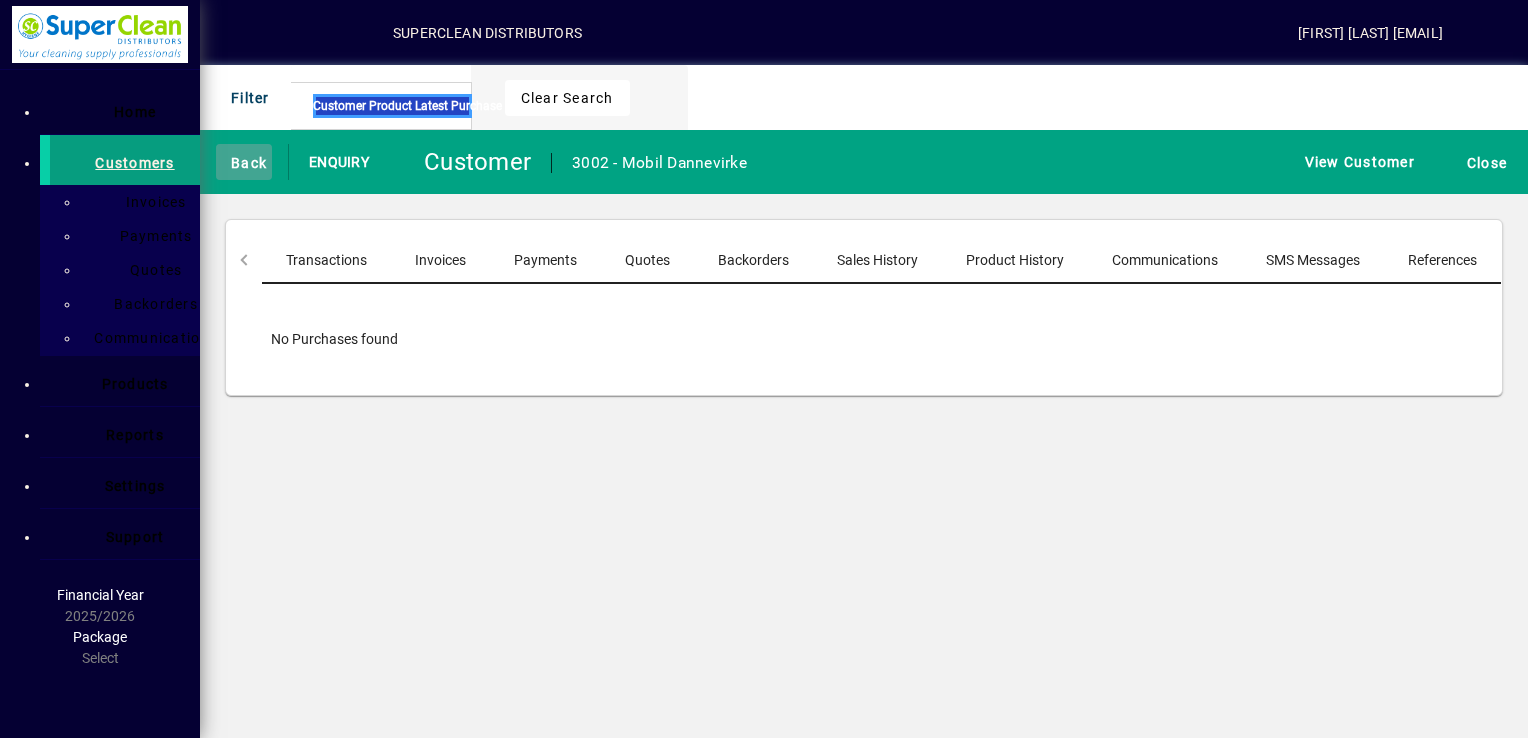 click on "Back" at bounding box center [244, 162] 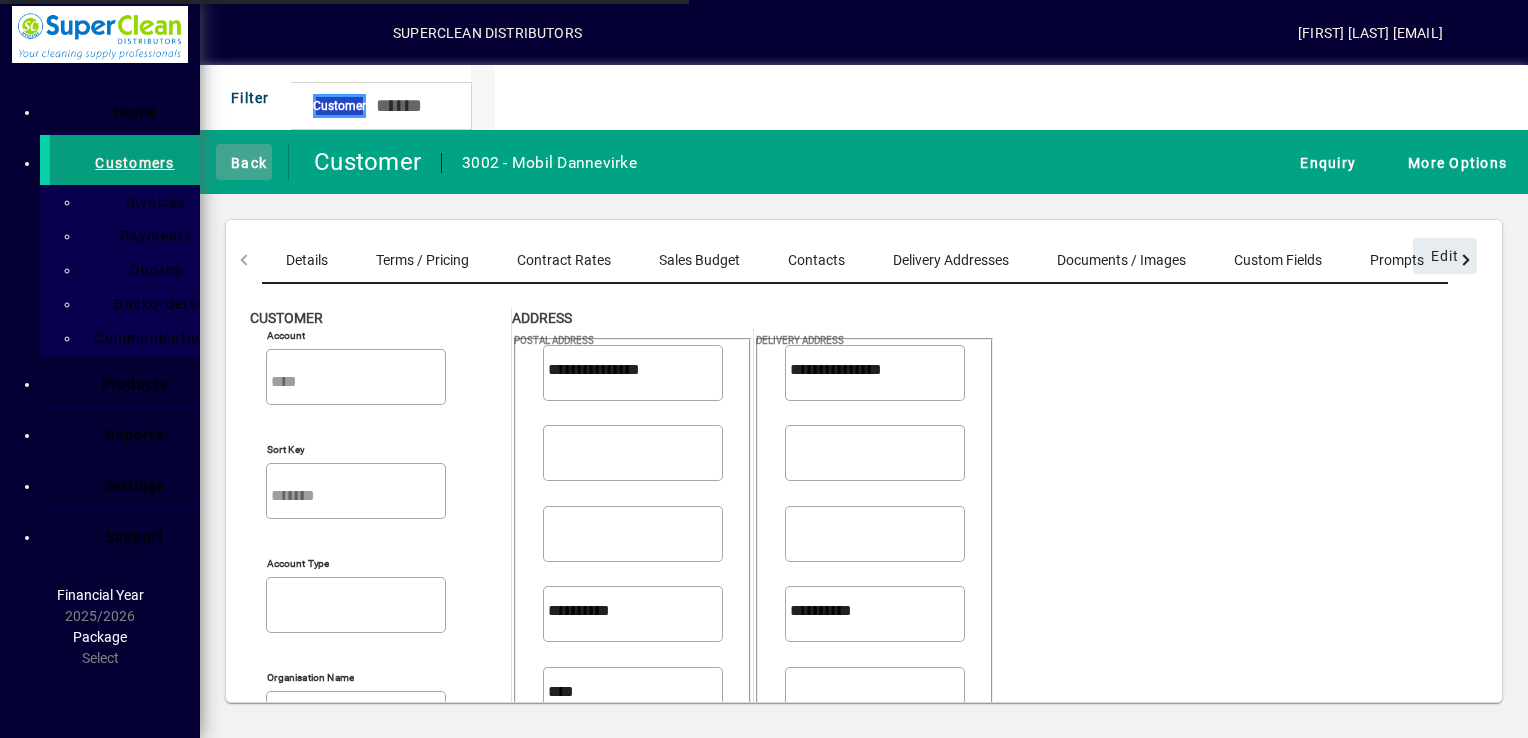 click on "Back" at bounding box center [244, 162] 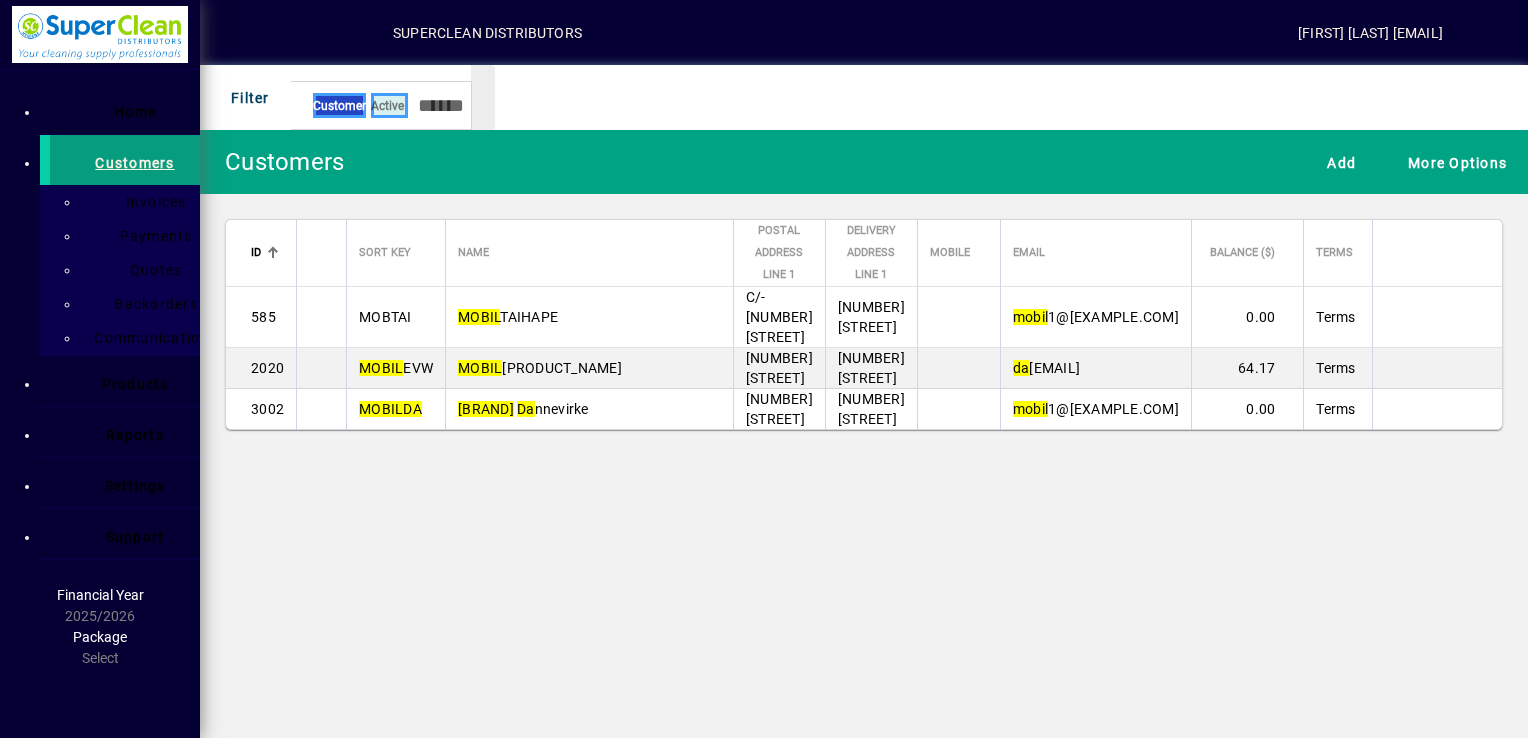 click on "Customer  Active" at bounding box center (384, 105) 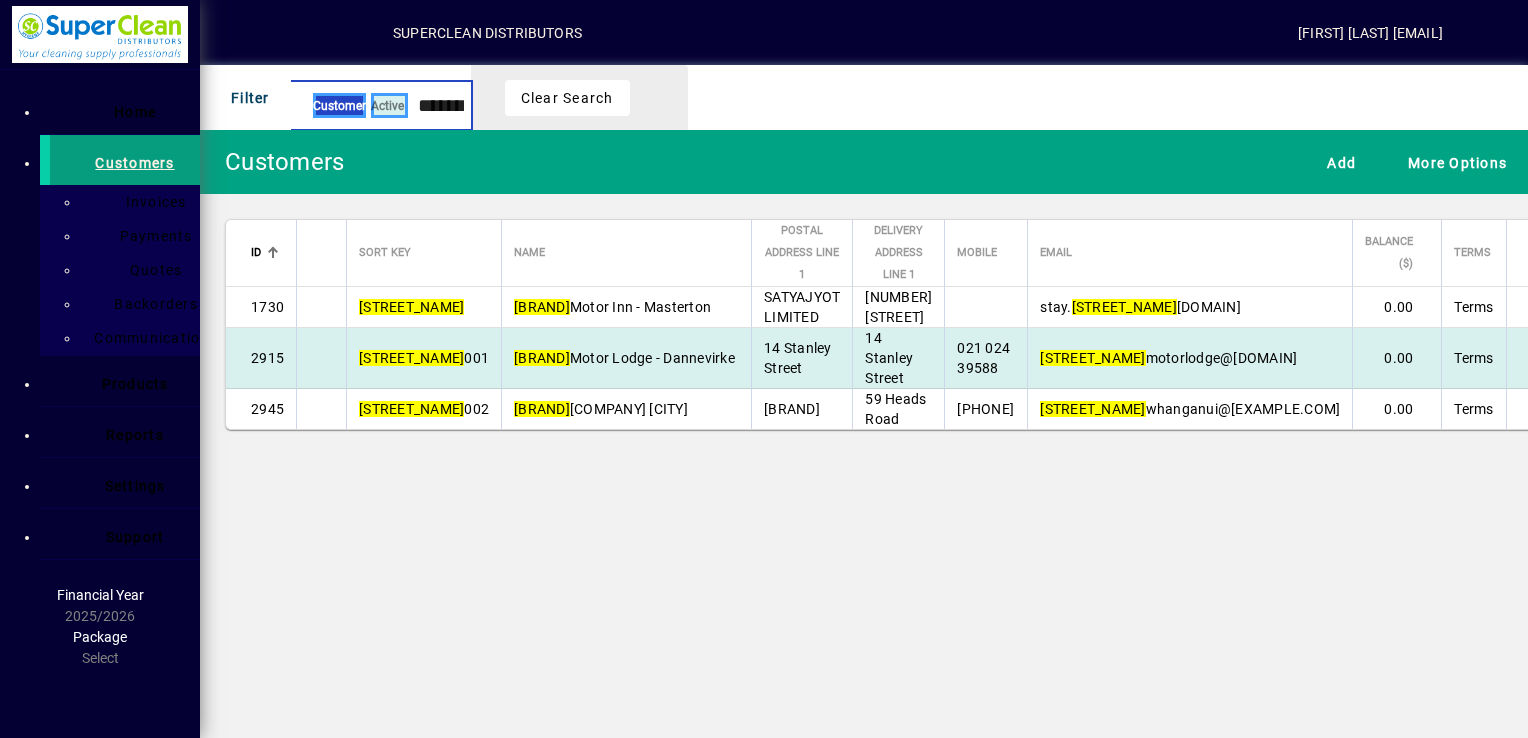 type on "*******" 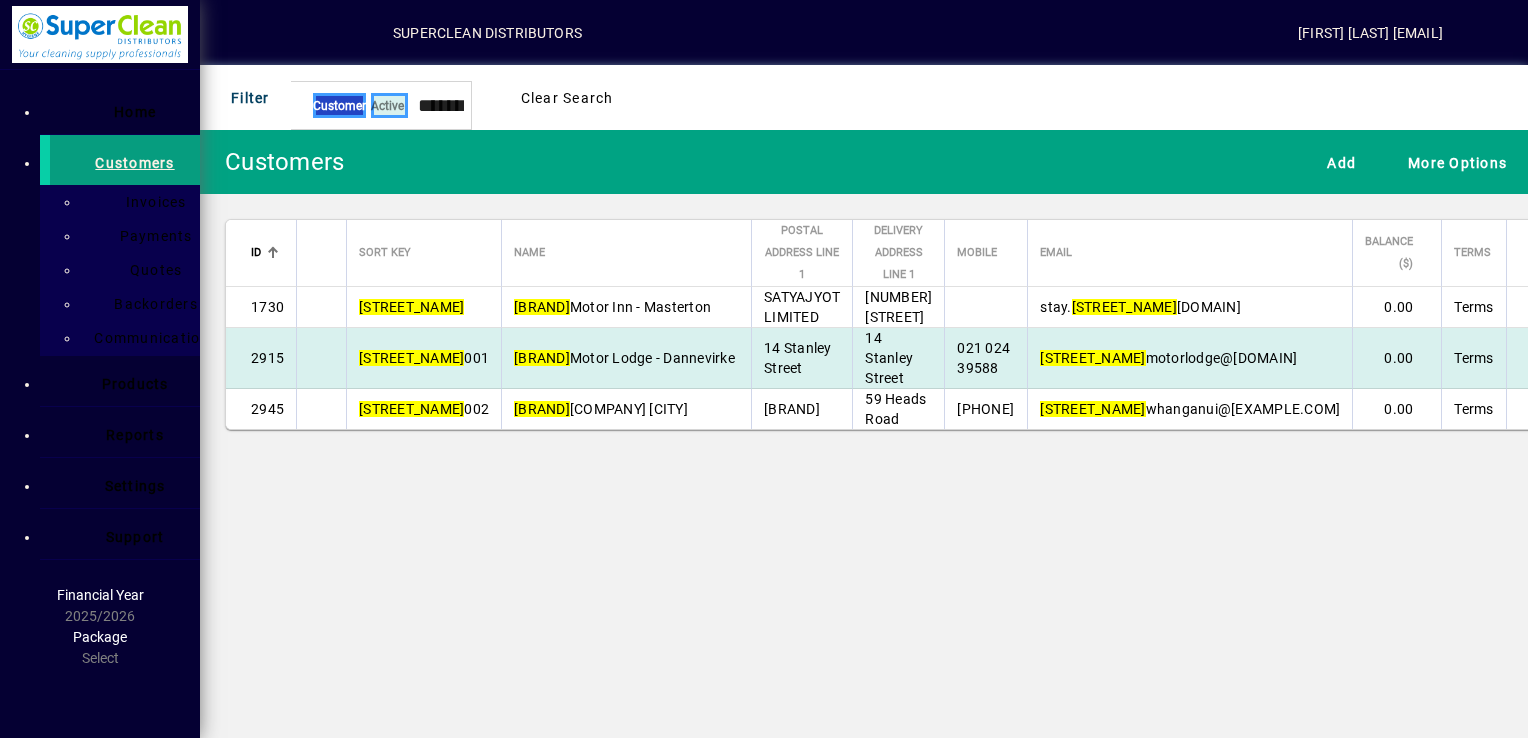 click on "Gateway  Motor Lodge - Dannevirke" at bounding box center [612, 307] 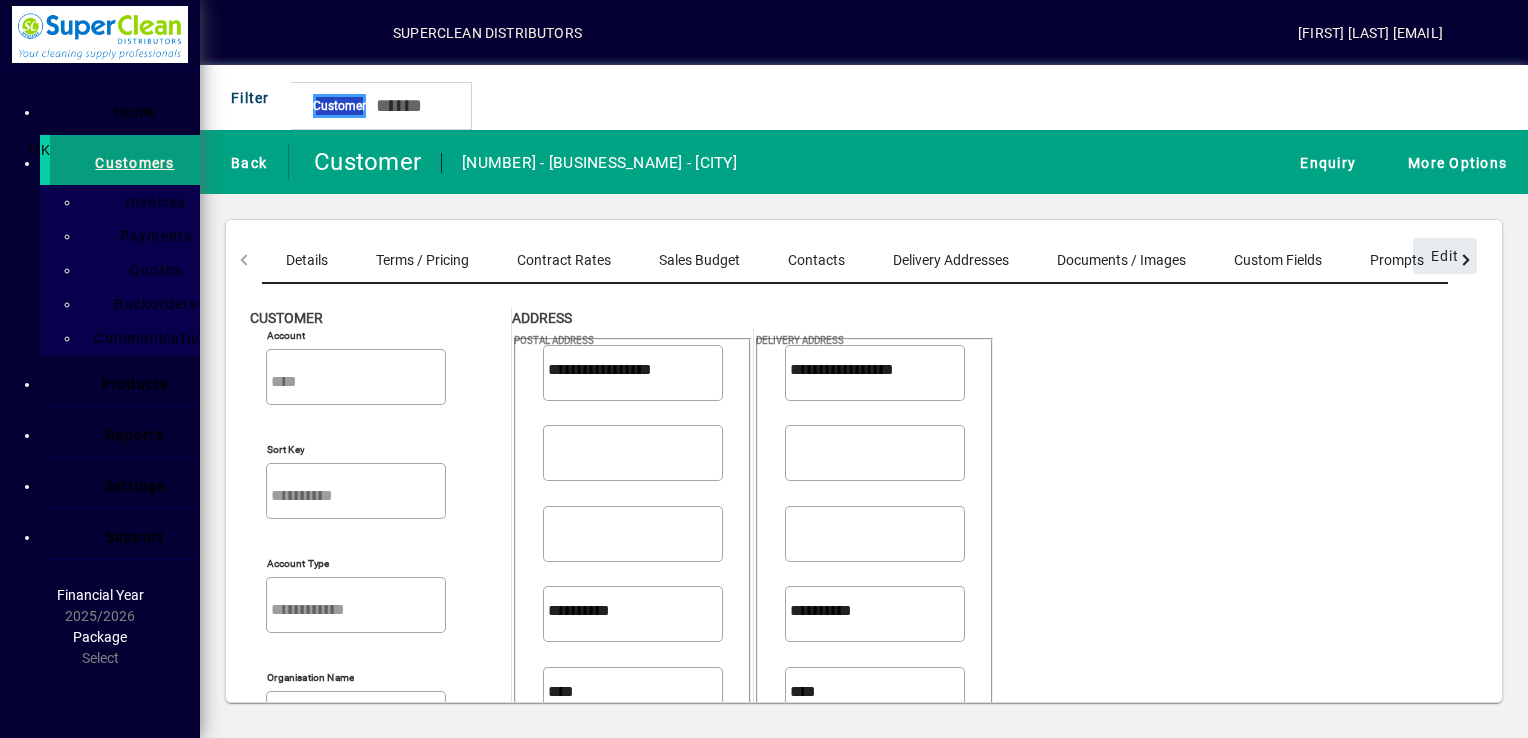 click at bounding box center [40, 150] 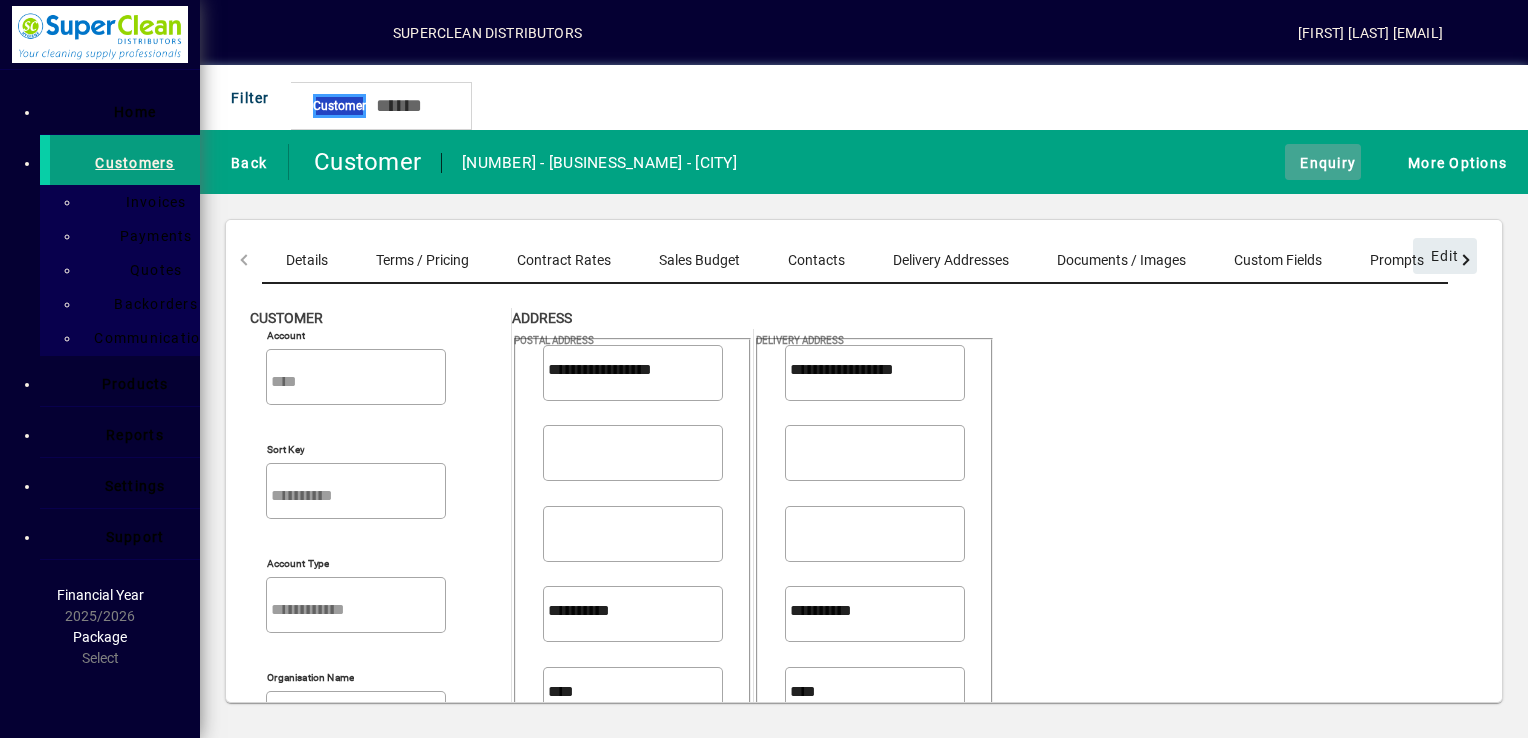 click at bounding box center [1323, 162] 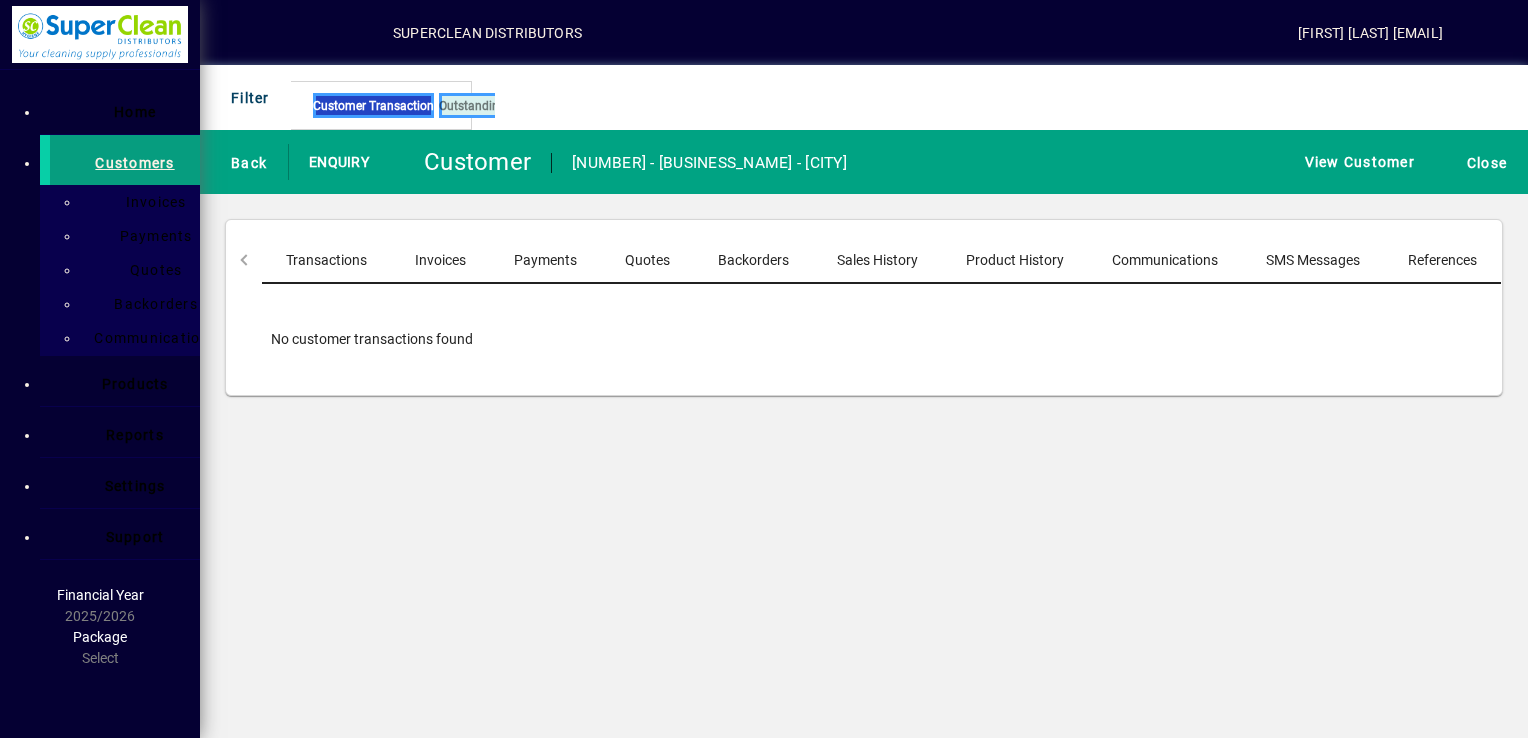 click on "Product History" at bounding box center [1015, 260] 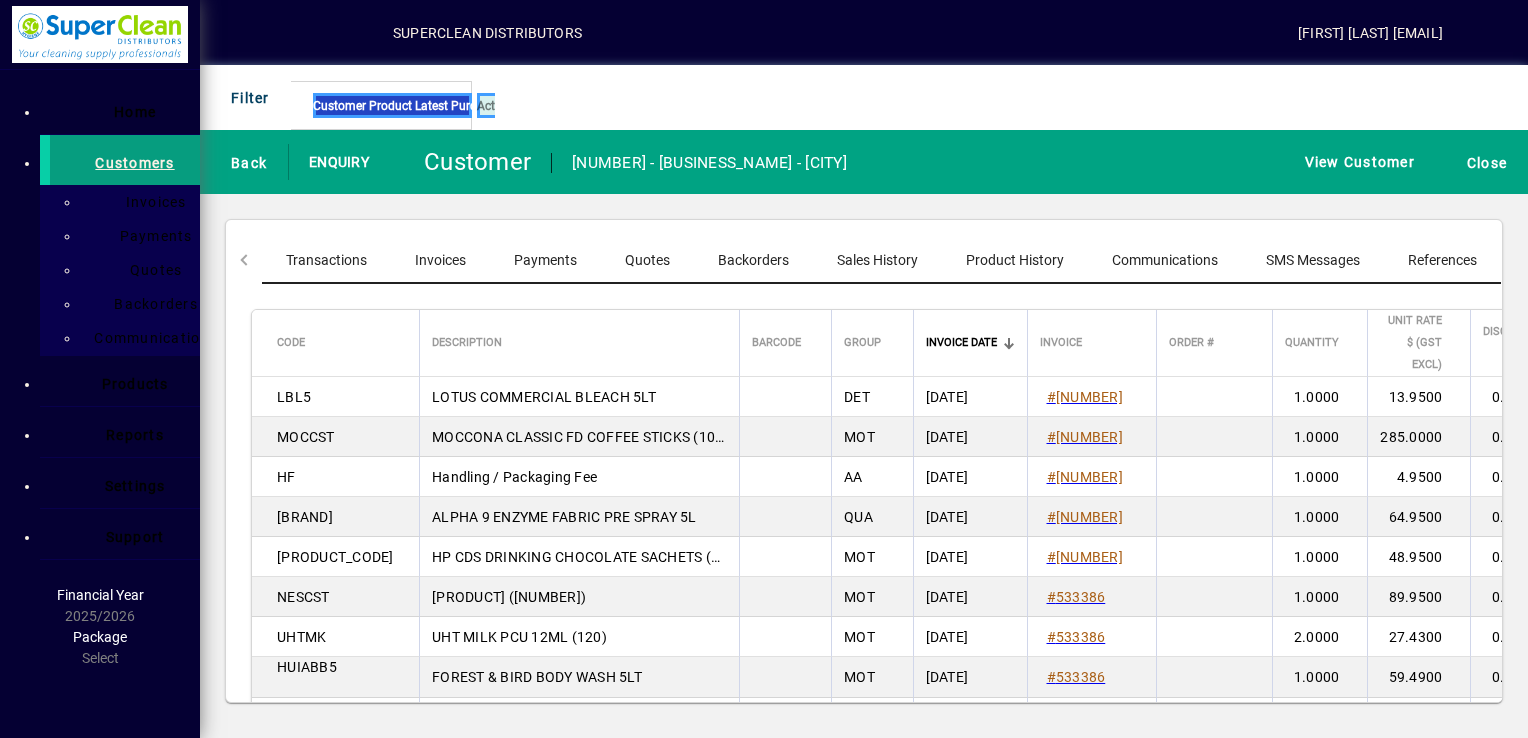 click on "Sales History" at bounding box center [877, 260] 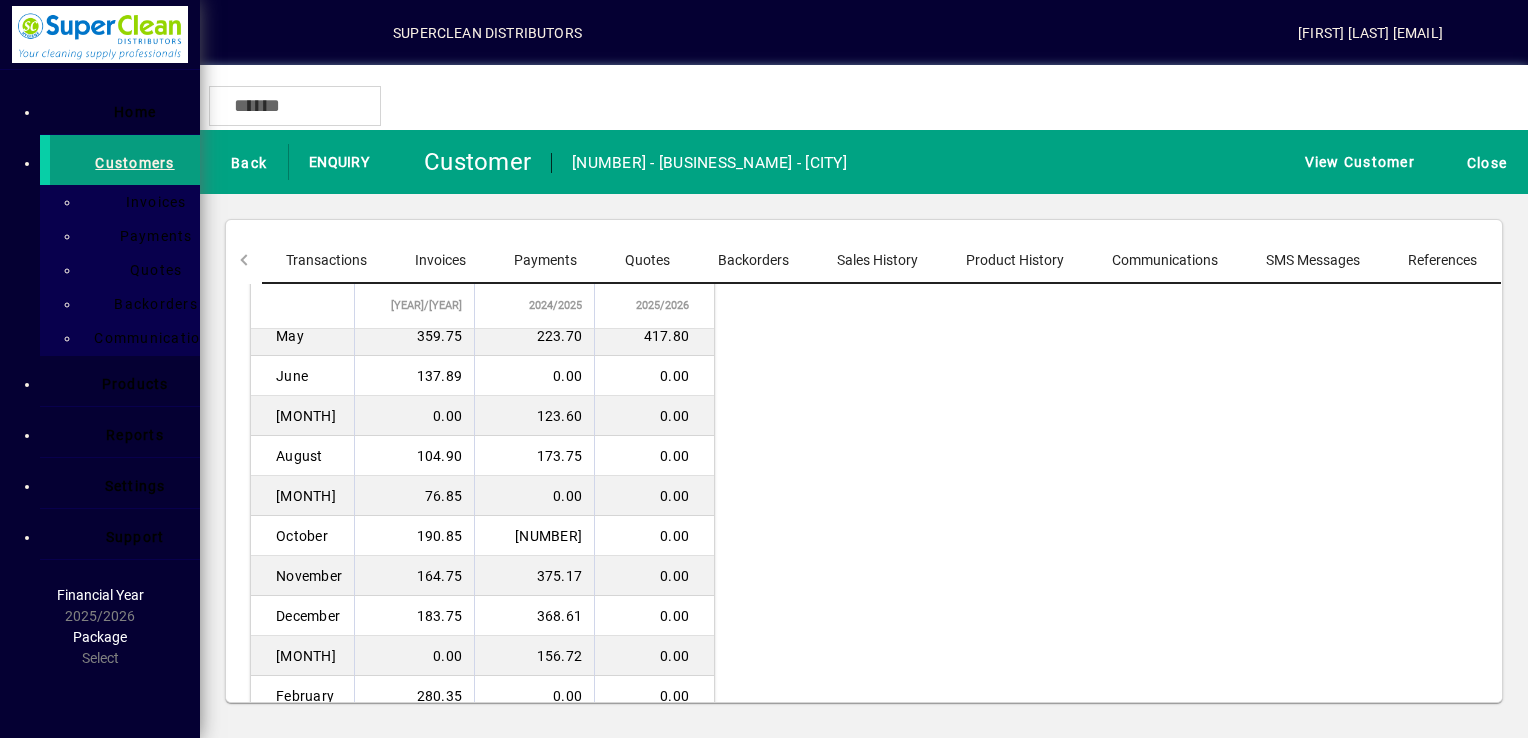 scroll, scrollTop: 48, scrollLeft: 0, axis: vertical 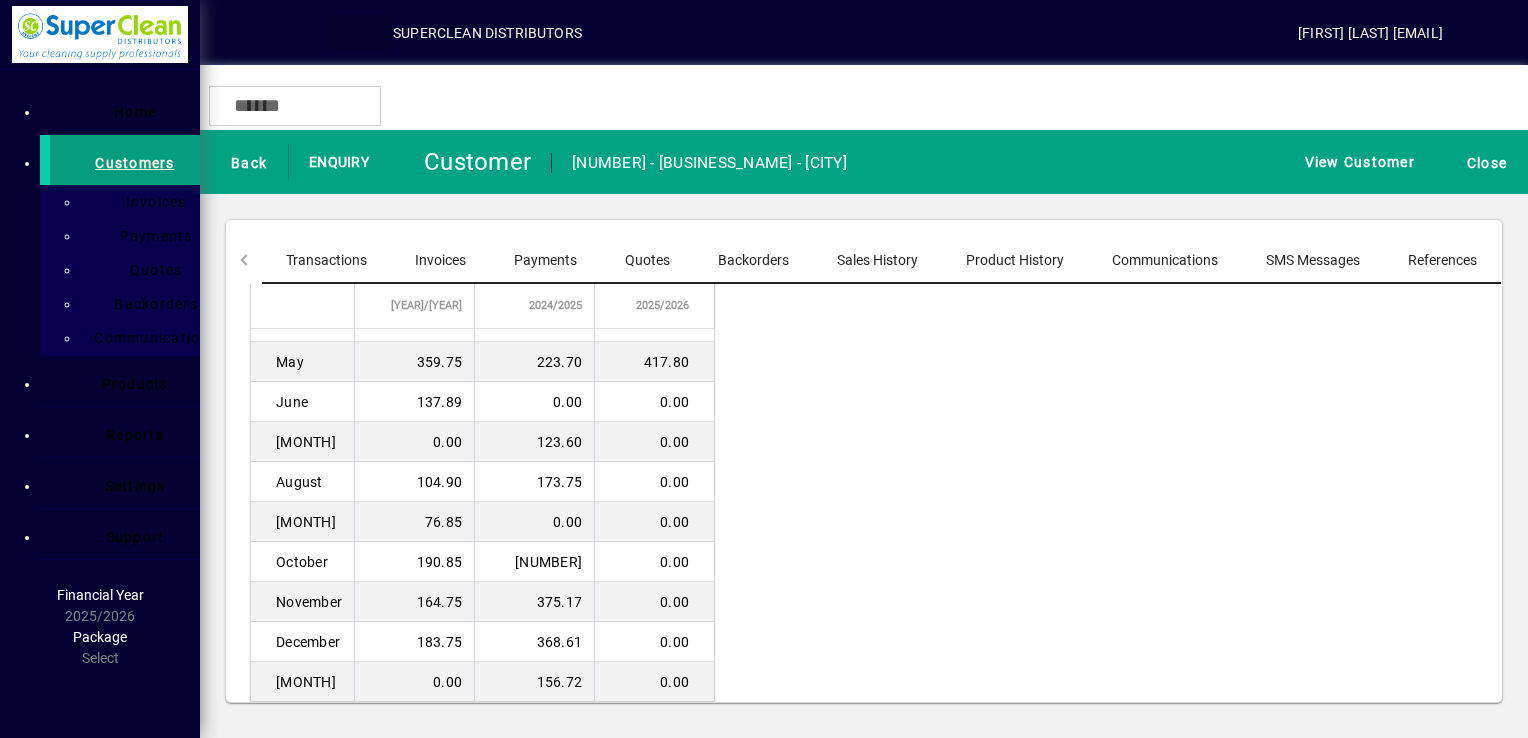click at bounding box center [361, 33] 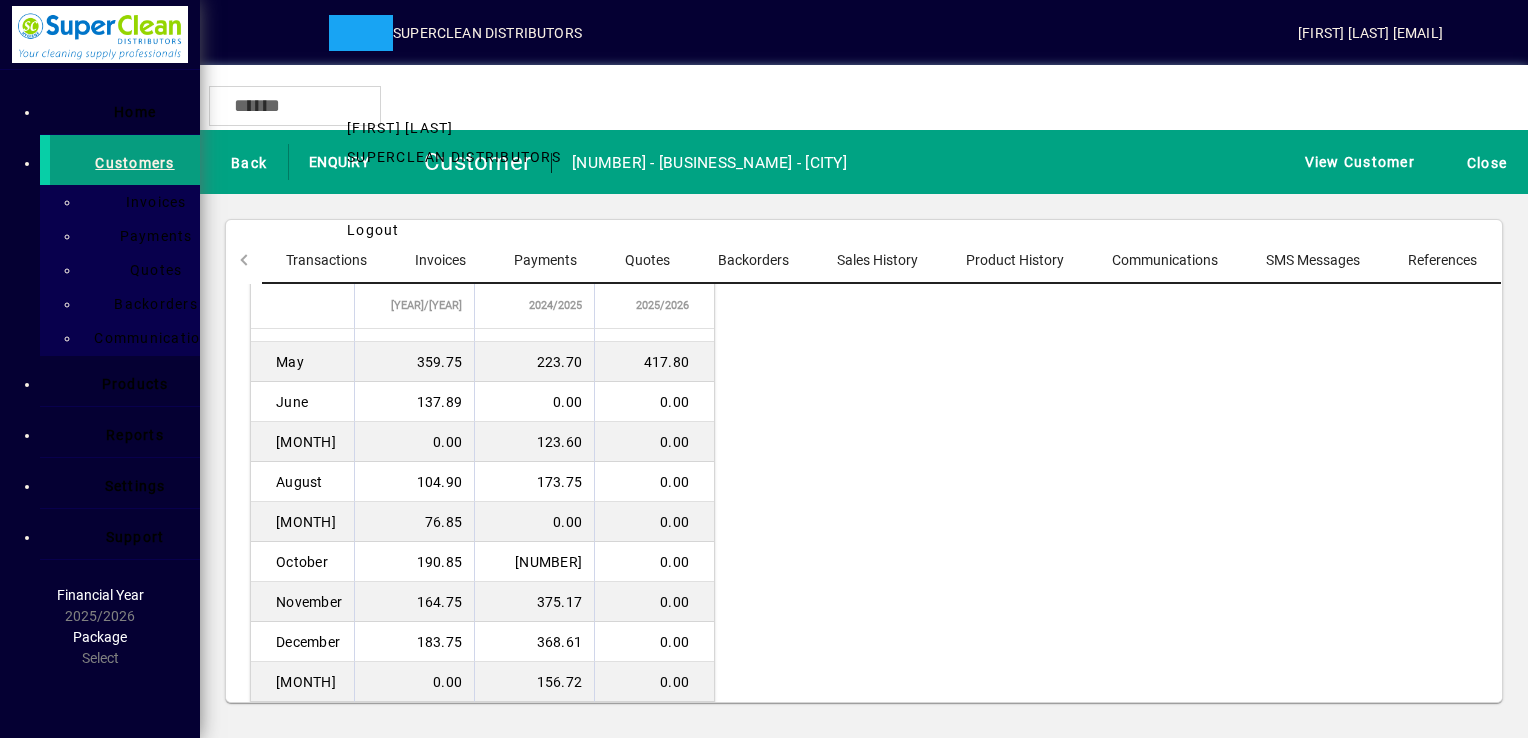 click on "Logout" at bounding box center [373, 230] 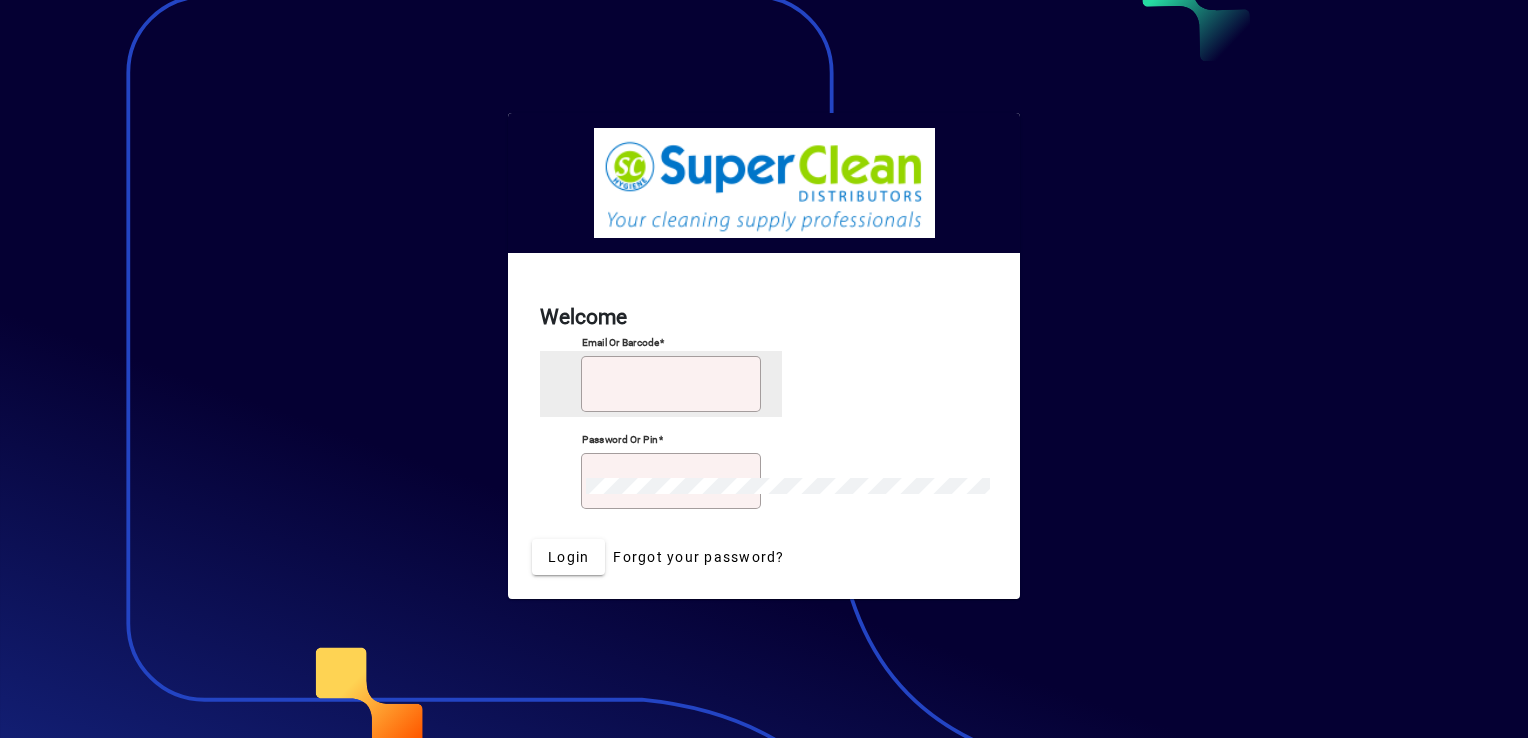 scroll, scrollTop: 0, scrollLeft: 0, axis: both 